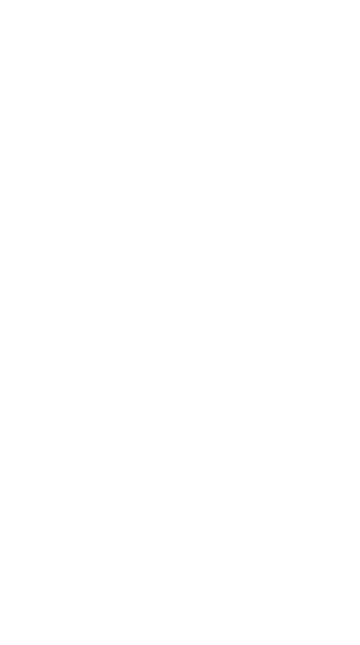 scroll, scrollTop: 0, scrollLeft: 0, axis: both 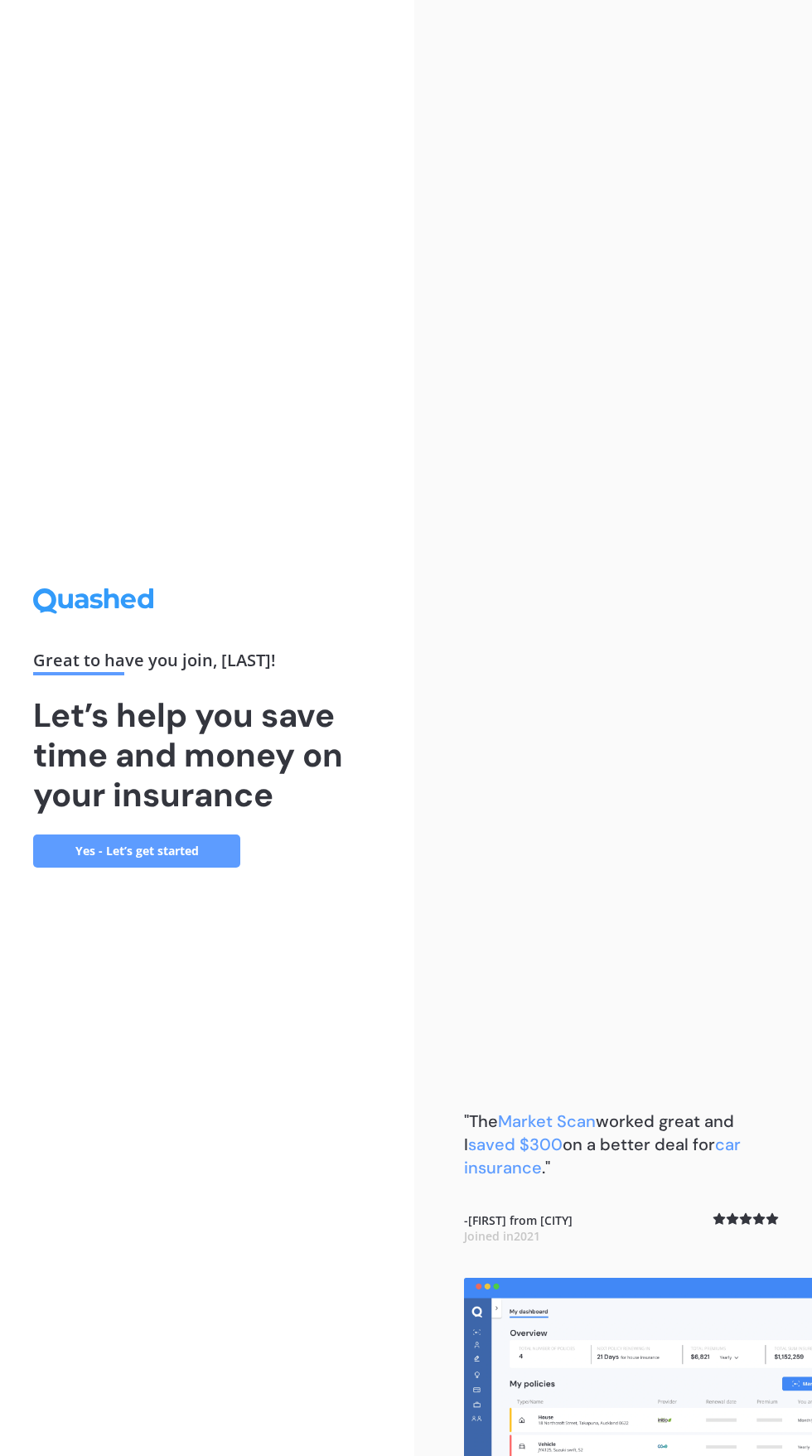 click on "Yes - Let’s get started" at bounding box center [137, 851] 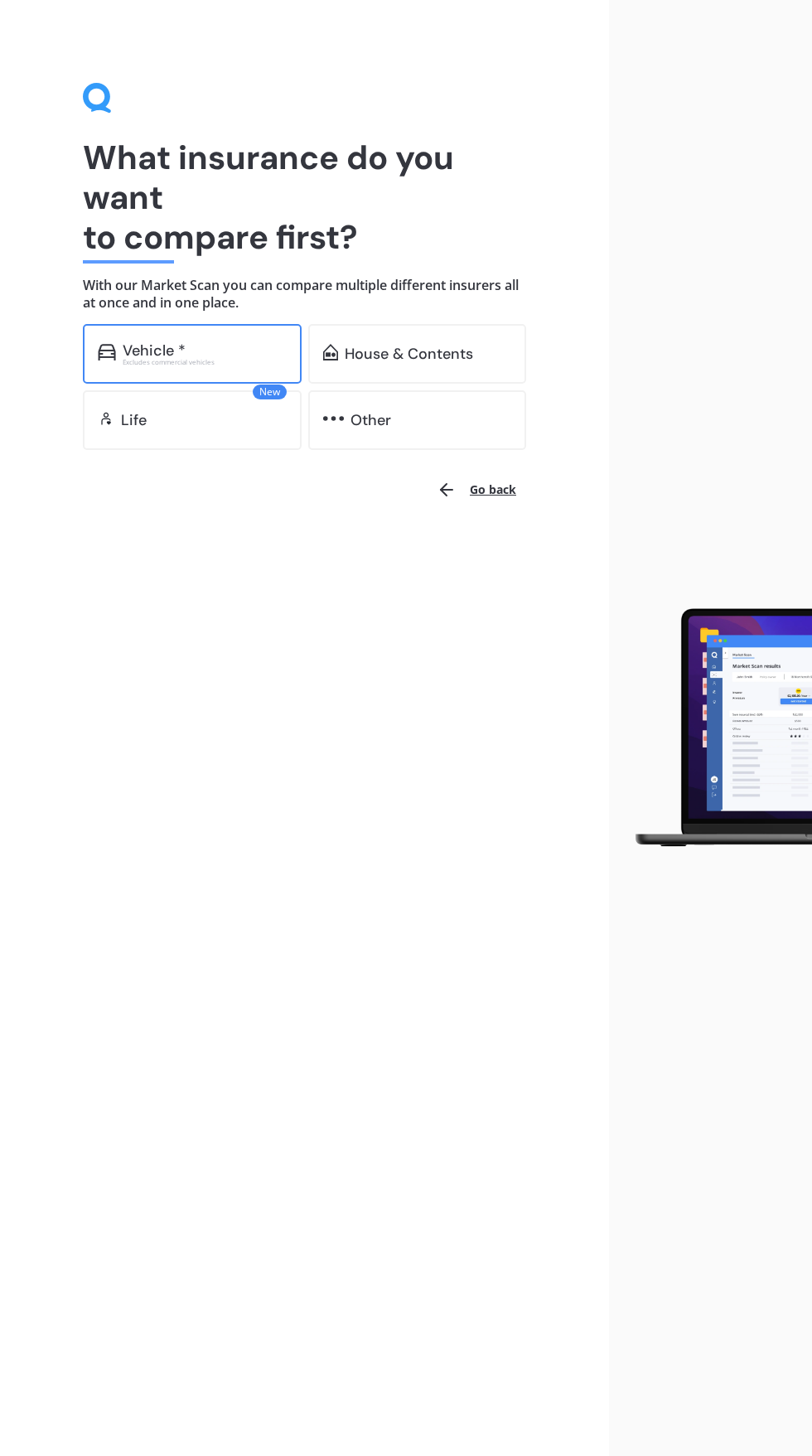 click on "Vehicle *" at bounding box center [205, 351] 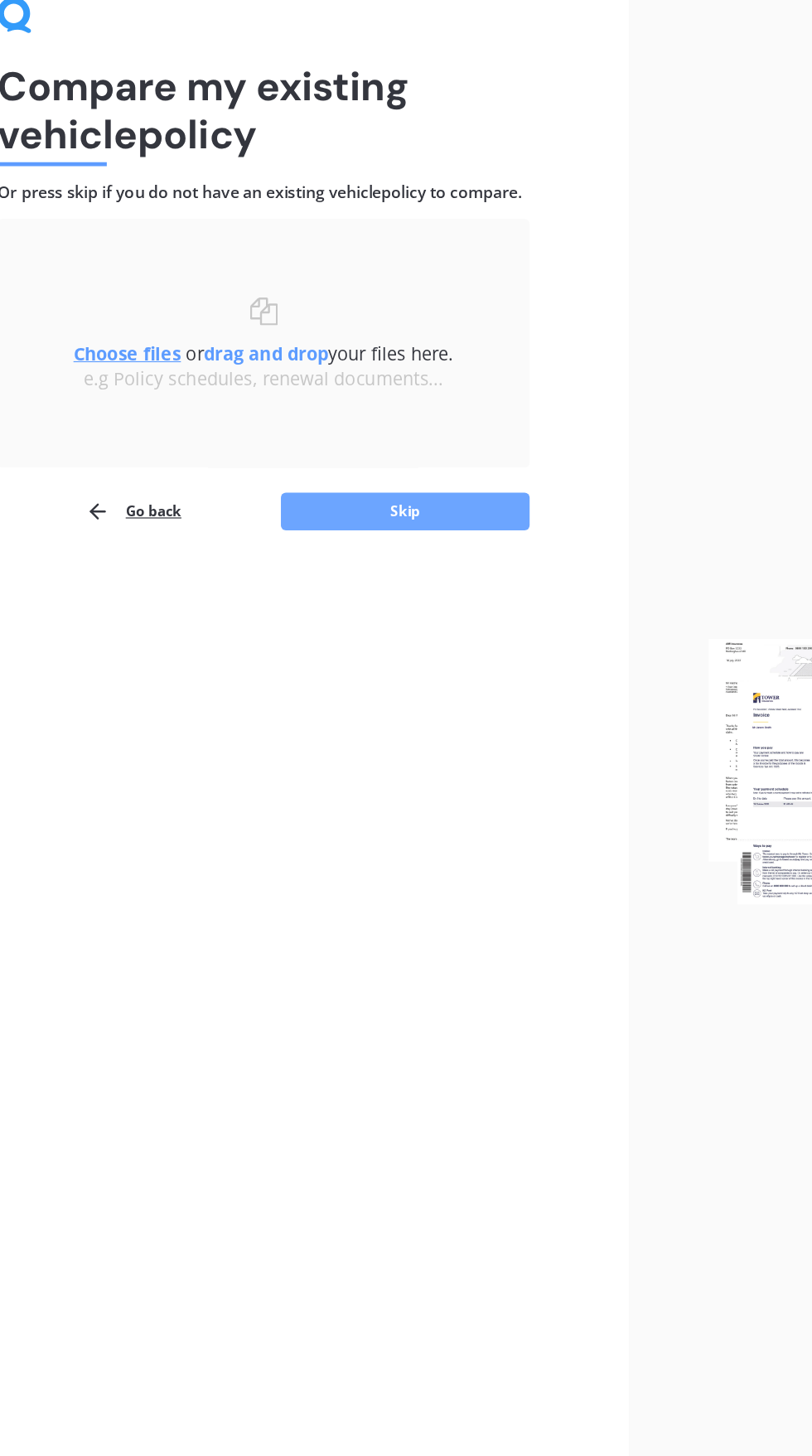 click on "Skip" at bounding box center (423, 511) 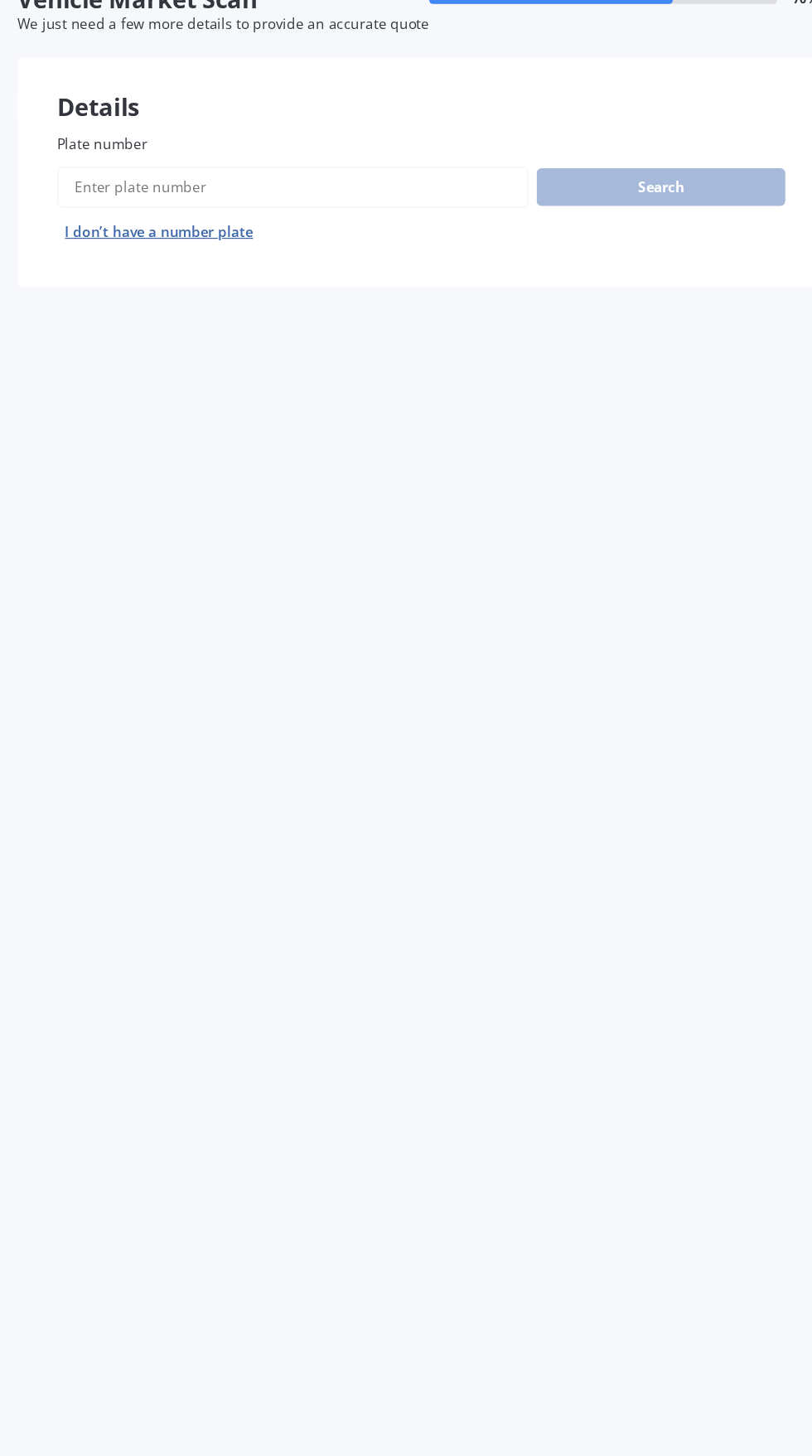 click on "Plate number" at bounding box center (329, 241) 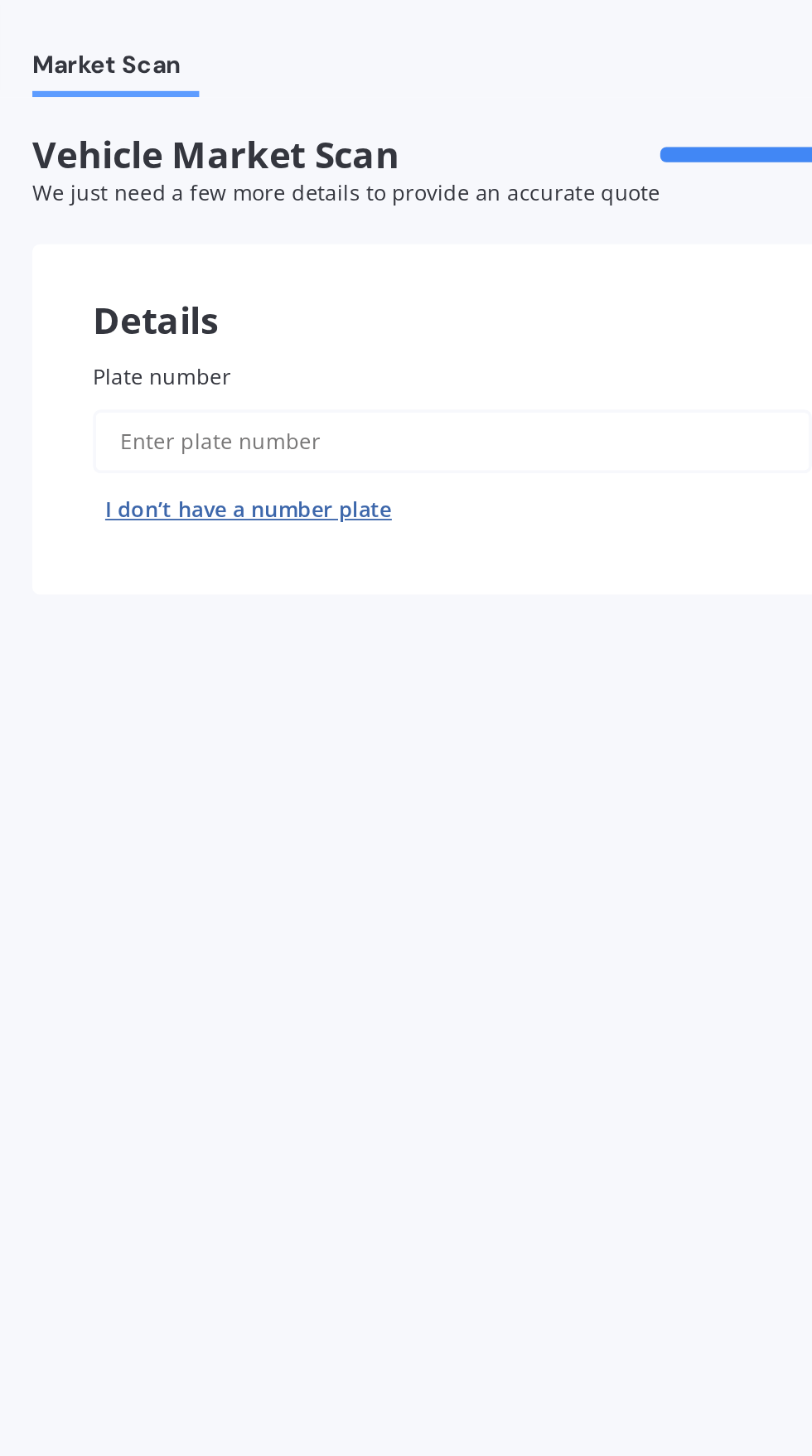 paste on "Ngt274" 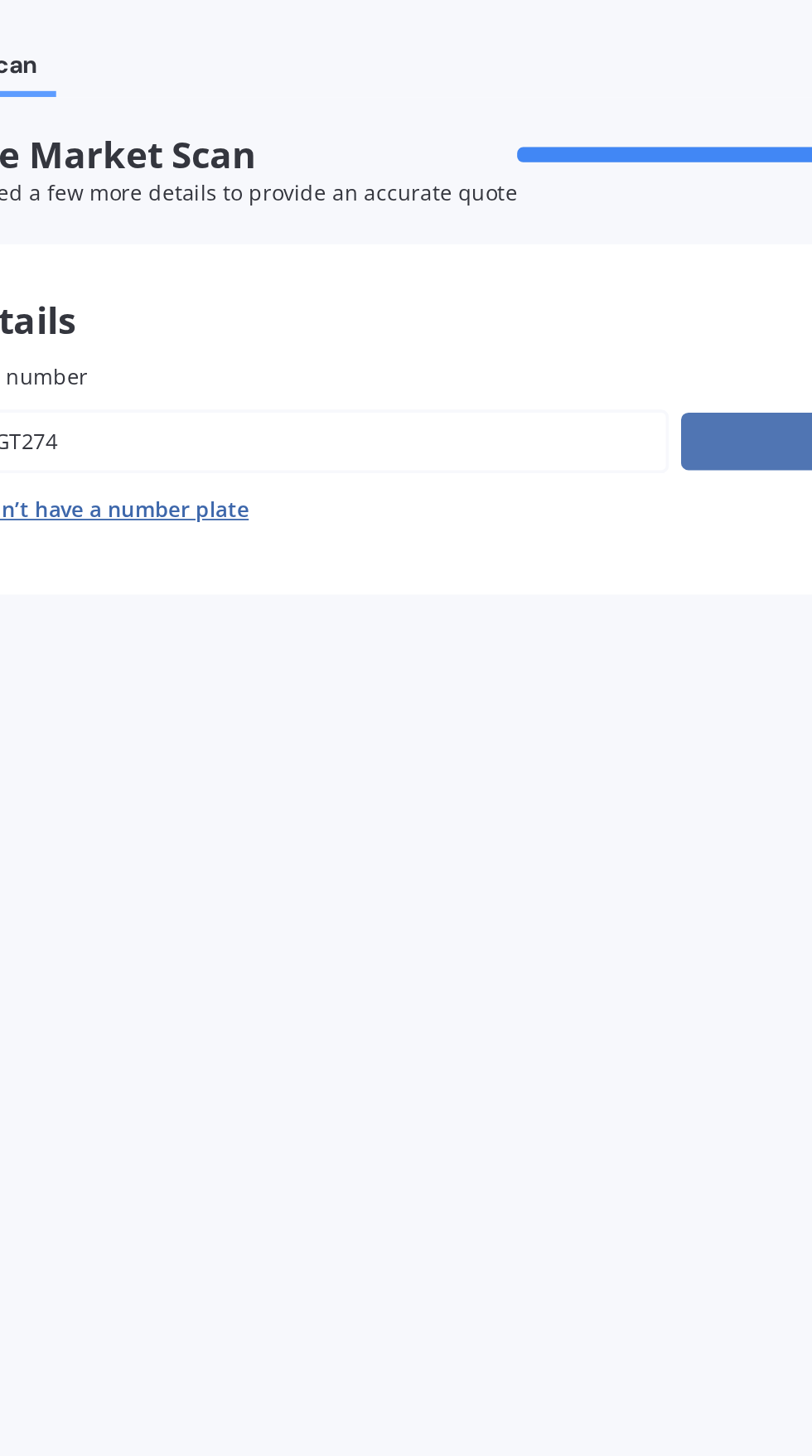 type on "Ngt274" 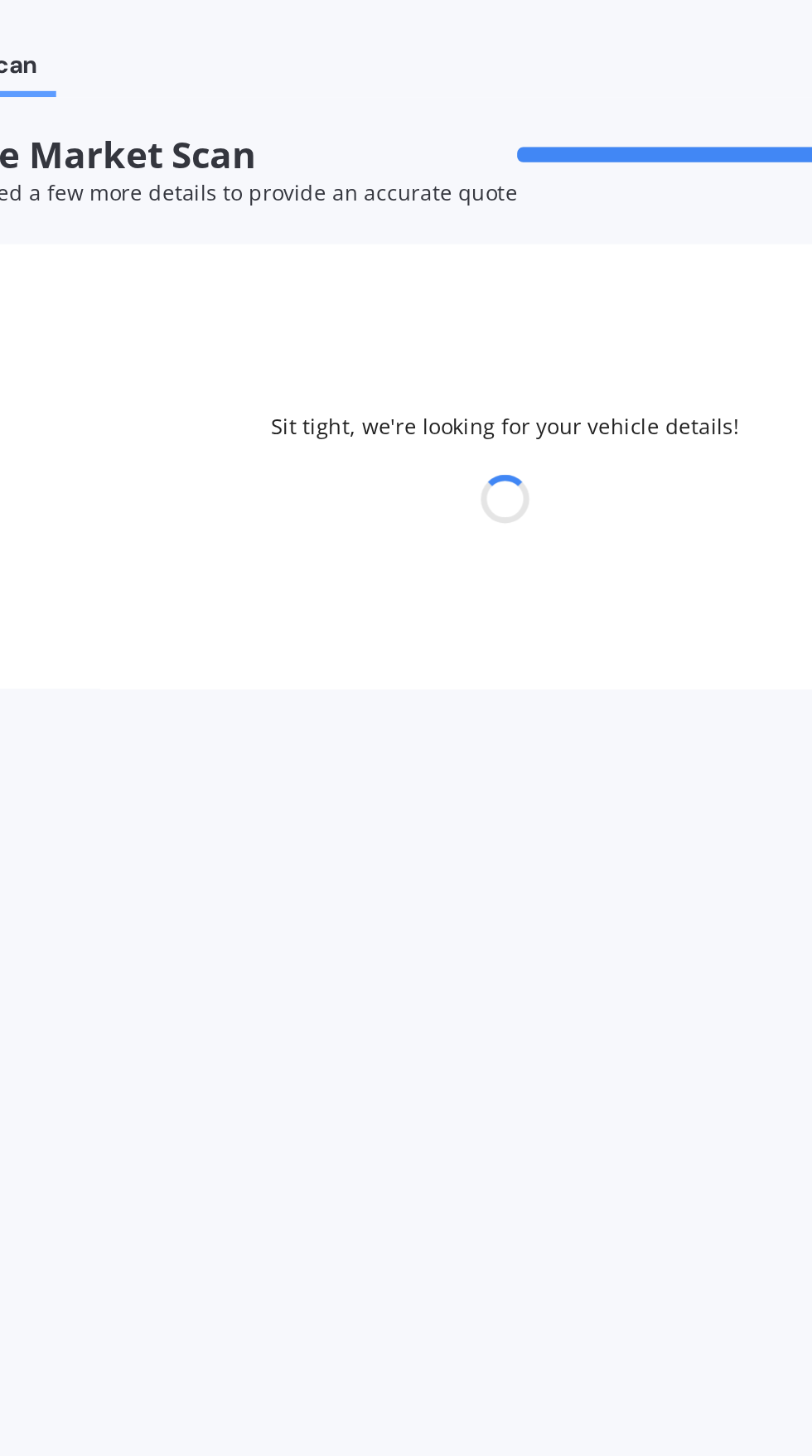 select on "NISSAN" 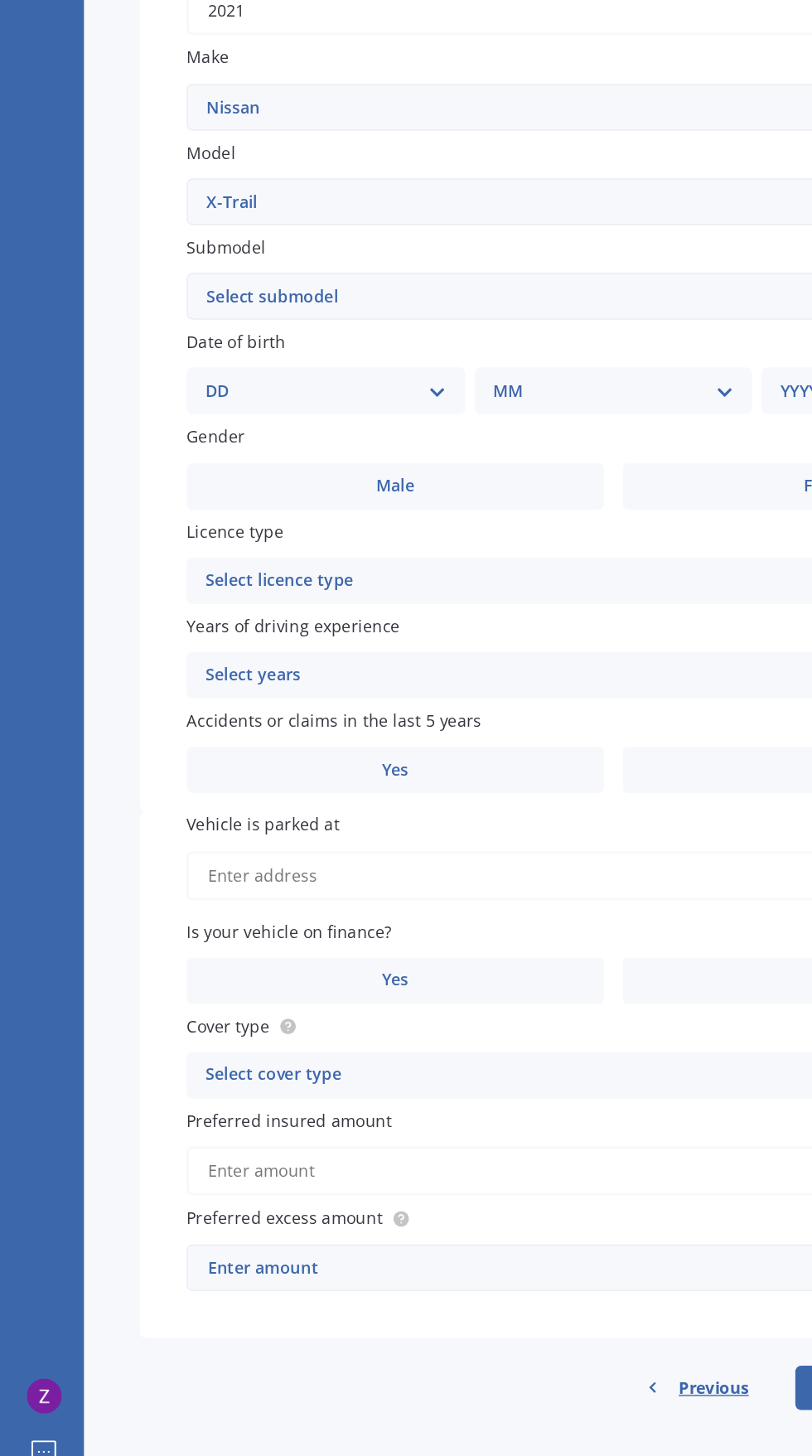 click on "DD 01 02 03 04 05 06 07 08 09 10 11 12 13 14 15 16 17 18 19 20 21 22 23 24 25 26 27 28 29 30 31" at bounding box center (231, 613) 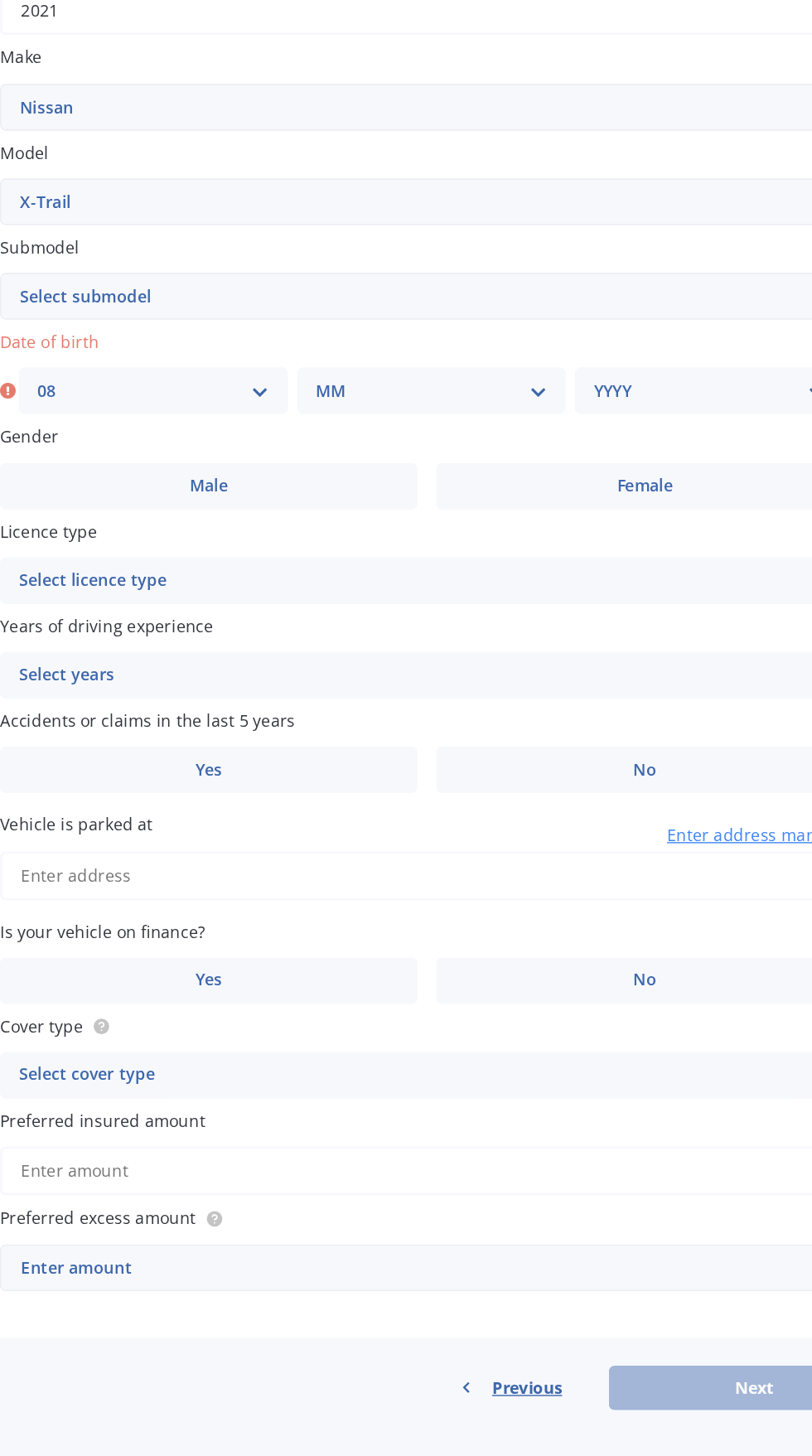 click on "DD 01 02 03 04 05 06 07 08 09 10 11 12 13 14 15 16 17 18 19 20 21 22 23 24 25 26 27 28 29 30 31" at bounding box center [241, 613] 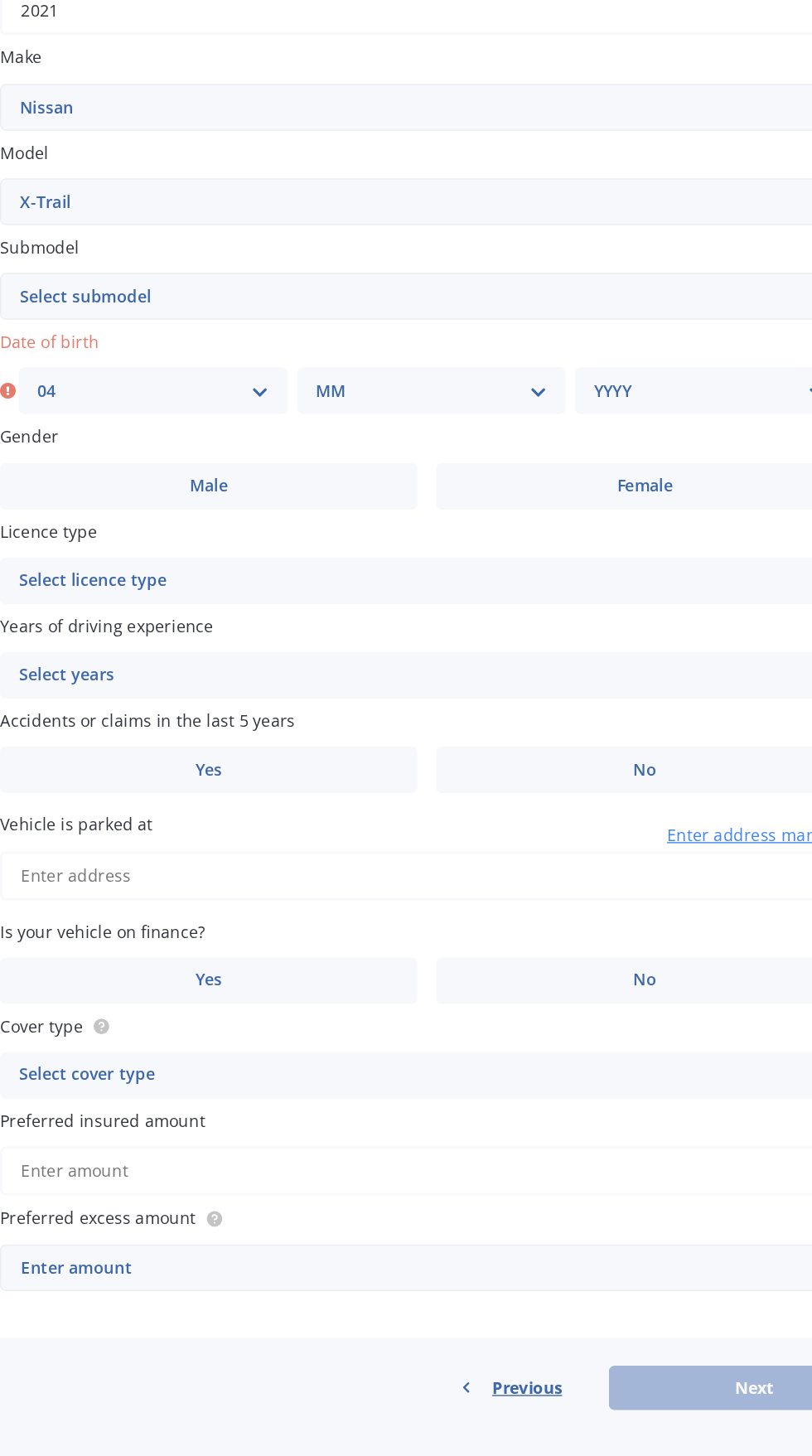 click on "MM 01 02 03 04 05 06 07 08 09 10 11 12" at bounding box center (439, 613) 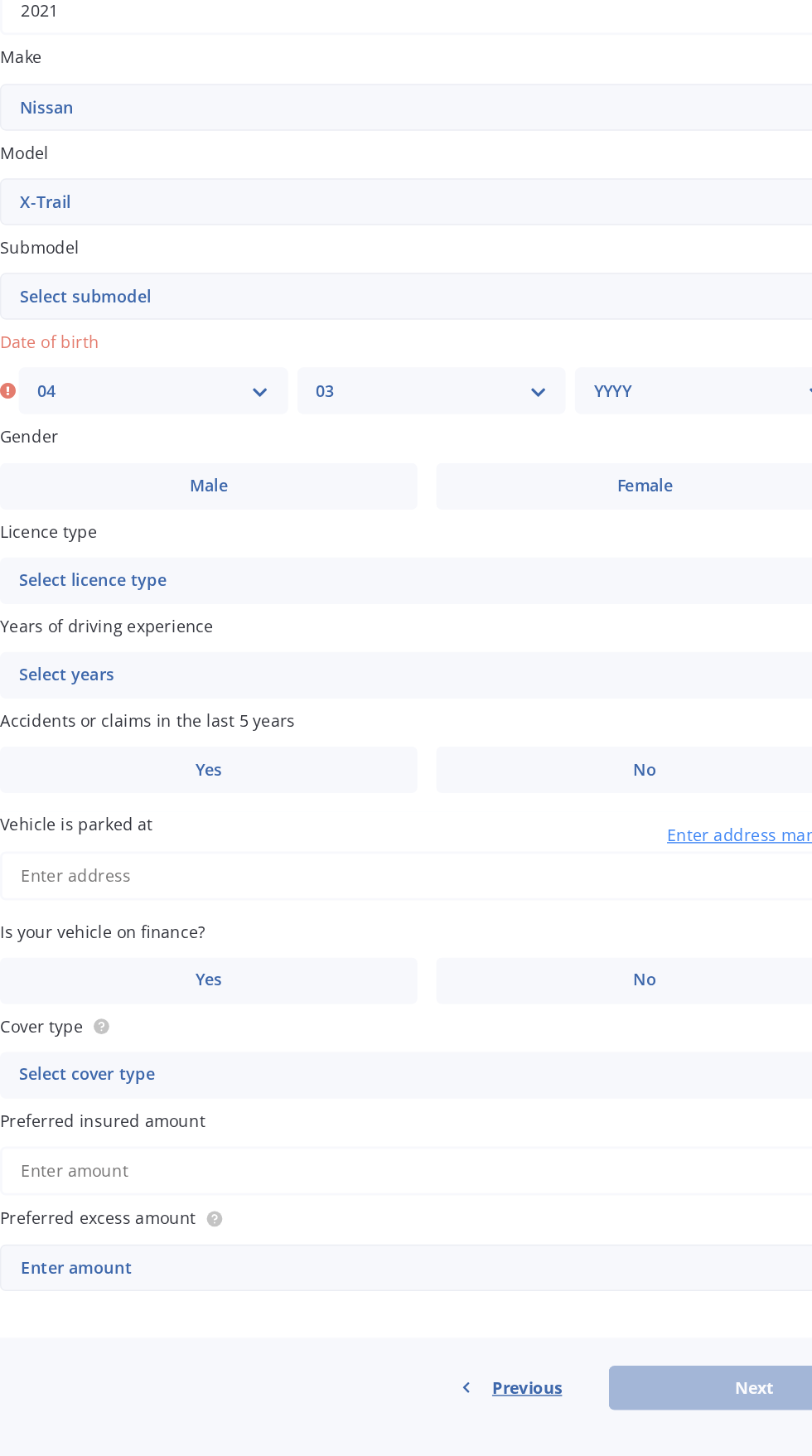 click on "YYYY 2025 2024 2023 2022 2021 2020 2019 2018 2017 2016 2015 2014 2013 2012 2011 2010 2009 2008 2007 2006 2005 2004 2003 2002 2001 2000 1999 1998 1997 1996 1995 1994 1993 1992 1991 1990 1989 1988 1987 1986 1985 1984 1983 1982 1981 1980 1979 1978 1977 1976 1975 1974 1973 1972 1971 1970 1969 1968 1967 1966 1965 1964 1963 1962 1961 1960 1959 1958 1957 1956 1955 1954 1953 1952 1951 1950 1949 1948 1947 1946 1945 1944 1943 1942 1941 1940 1939 1938 1937 1936 1935 1934 1933 1932 1931 1930 1929 1928 1927 1926" at bounding box center (636, 613) 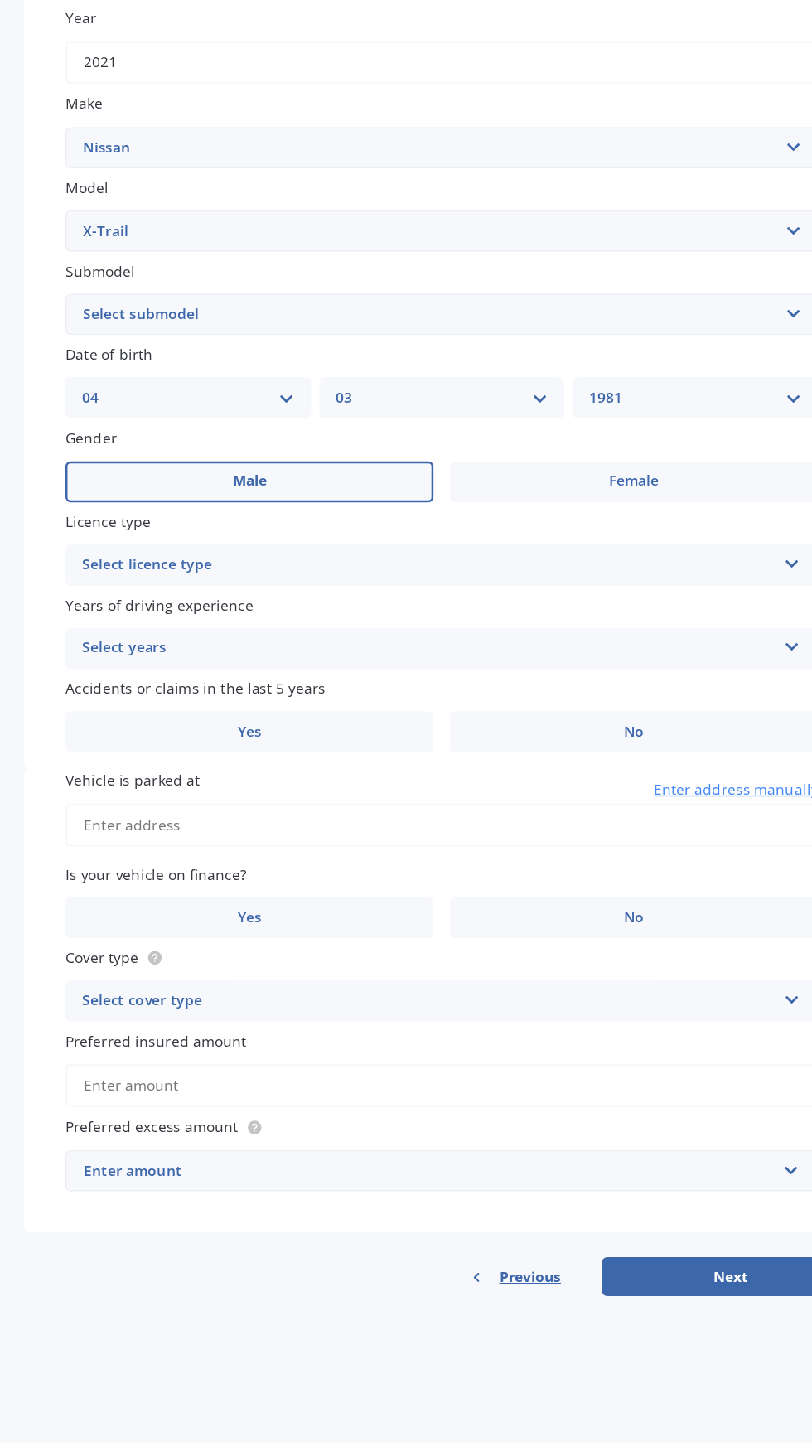 click on "Male" at bounding box center [281, 681] 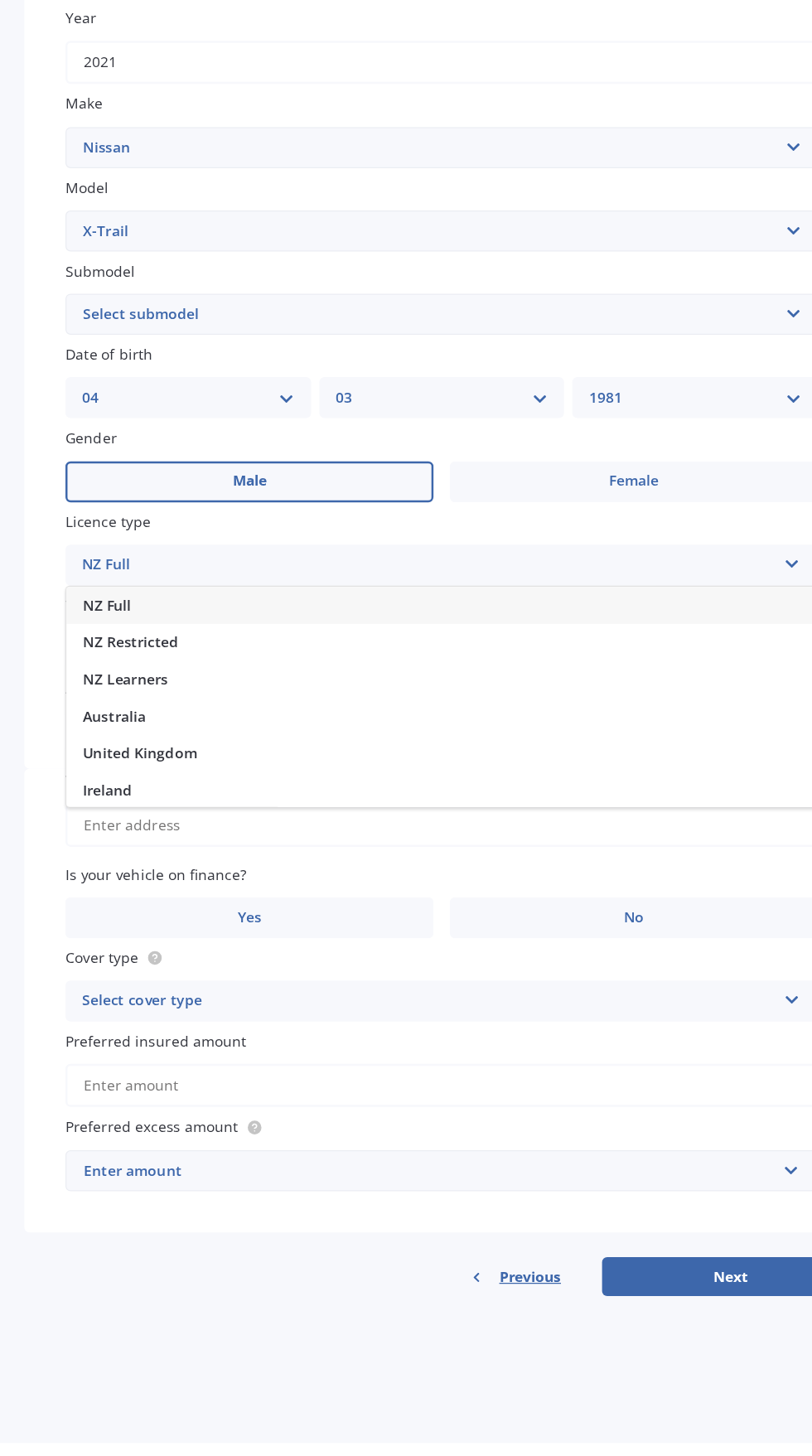 click on "NZ Full" at bounding box center [436, 781] 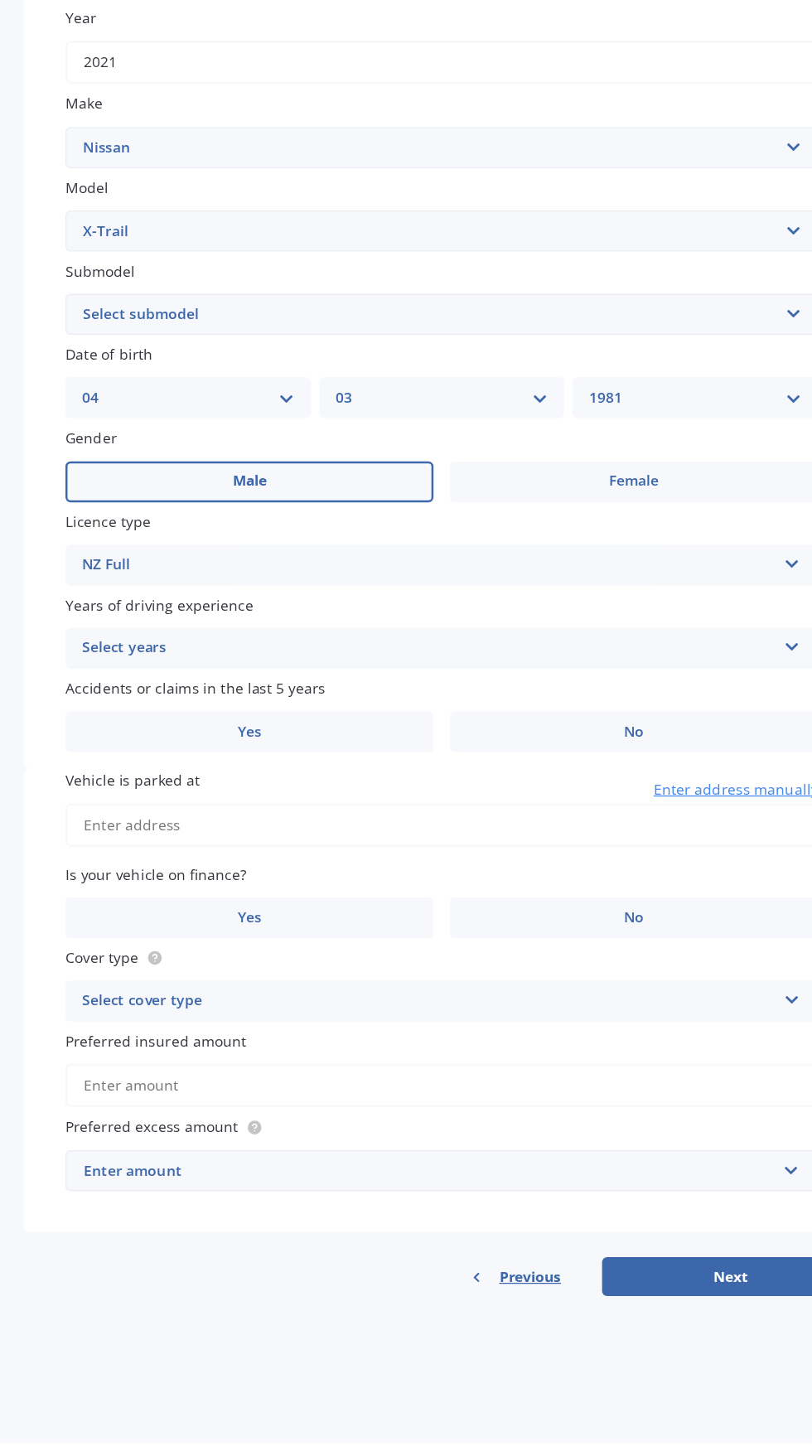 click on "Select years" at bounding box center [425, 815] 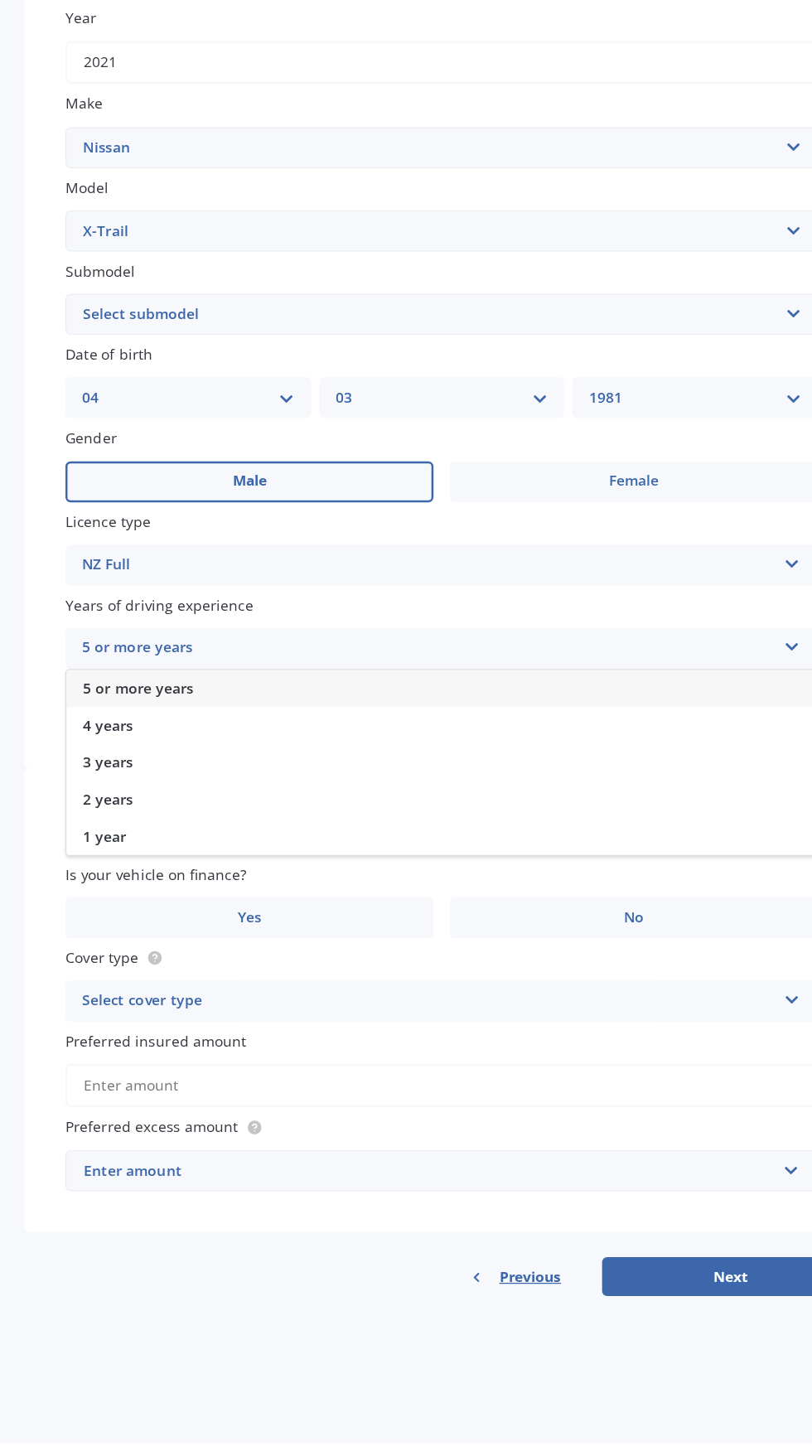 click on "5 or more years" at bounding box center [436, 848] 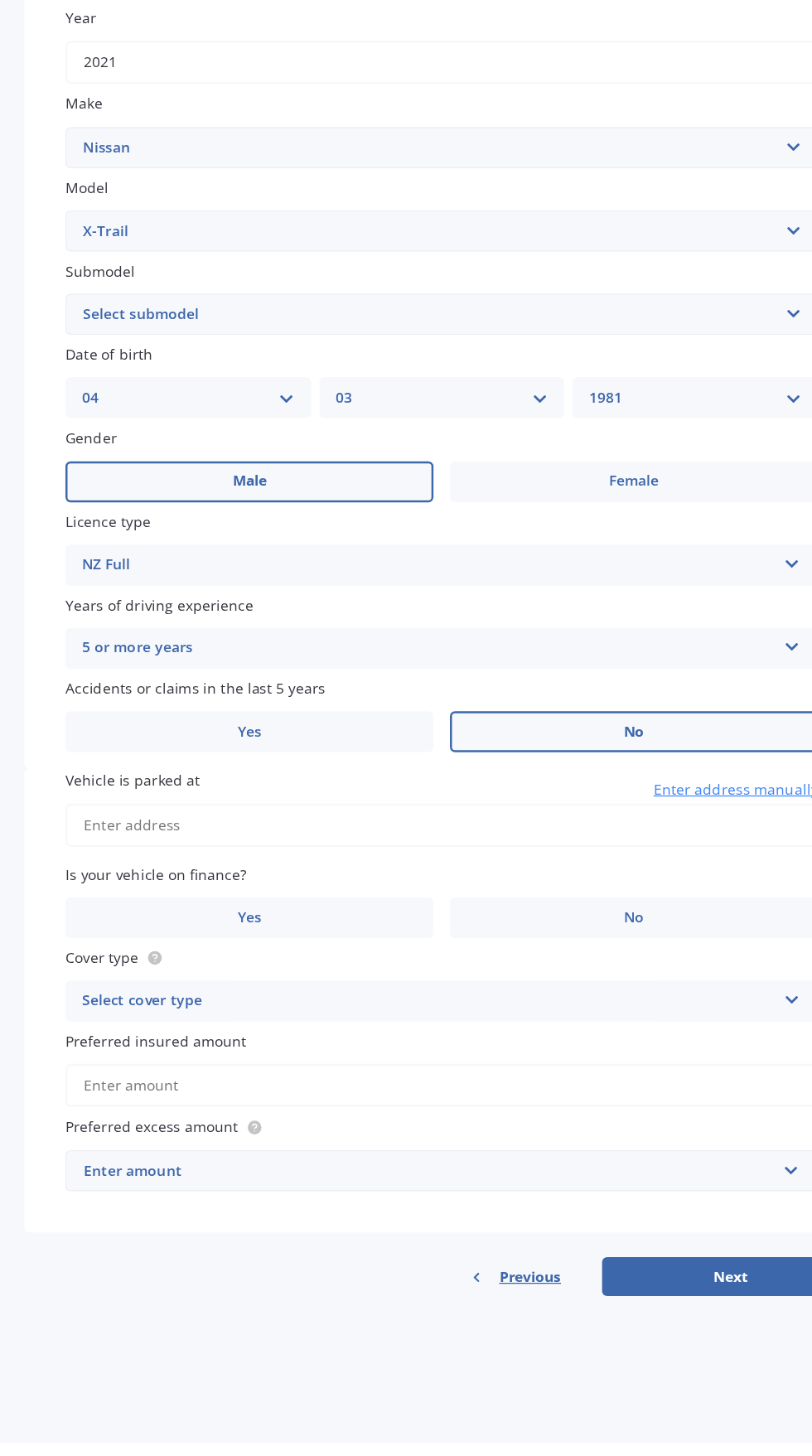 click on "No" at bounding box center [591, 883] 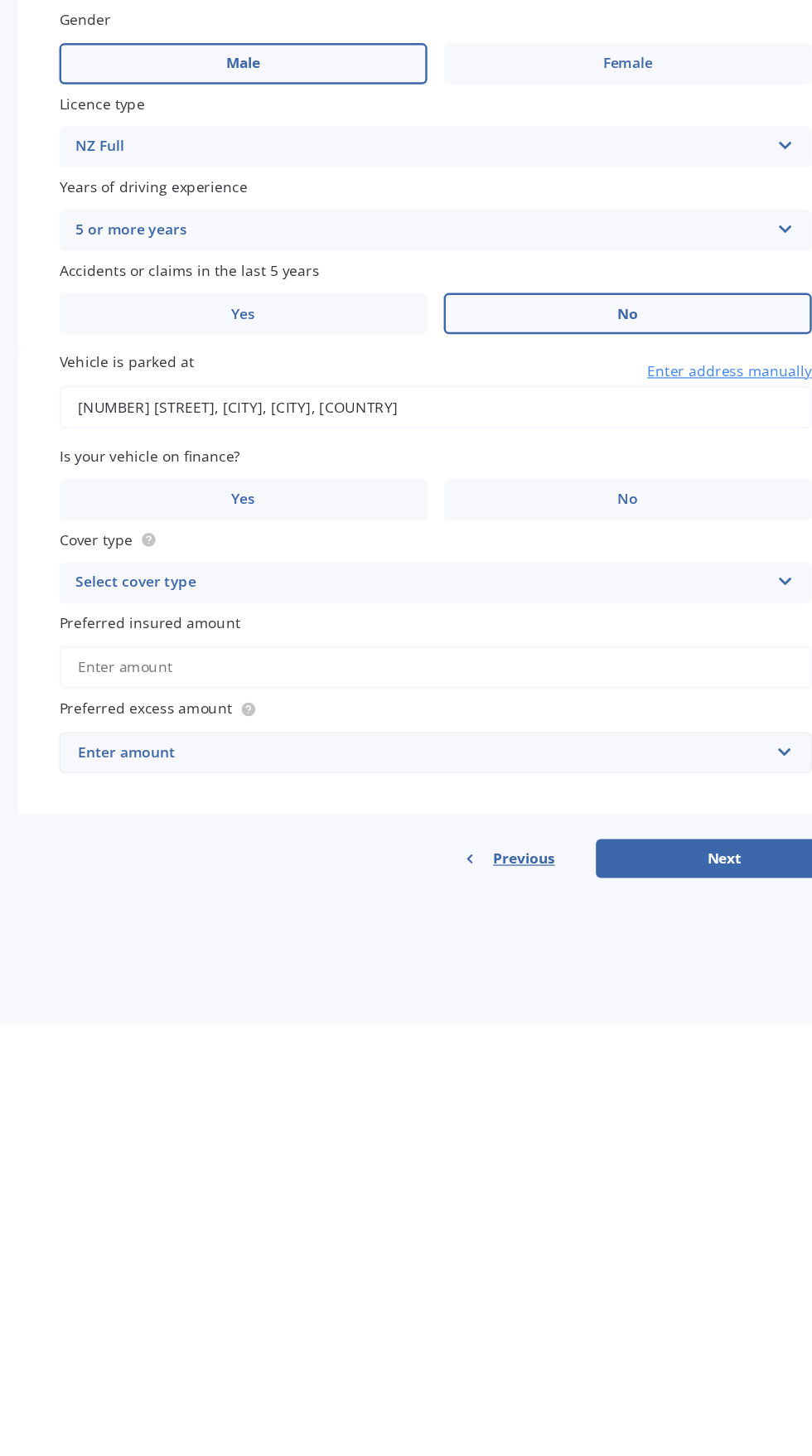 scroll, scrollTop: 2, scrollLeft: 0, axis: vertical 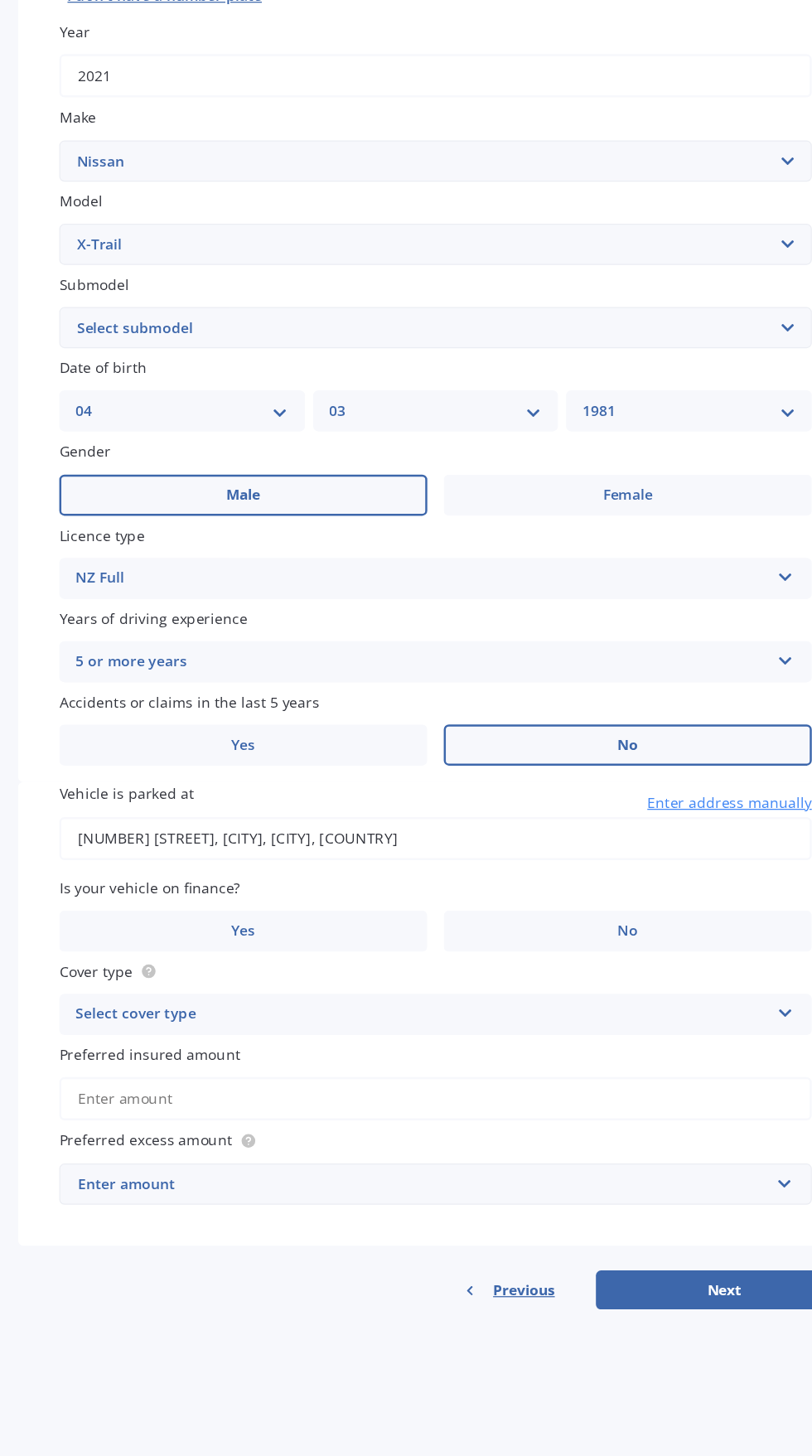 type on "17 Timmer Road, Flat Bush, Auckland 2019" 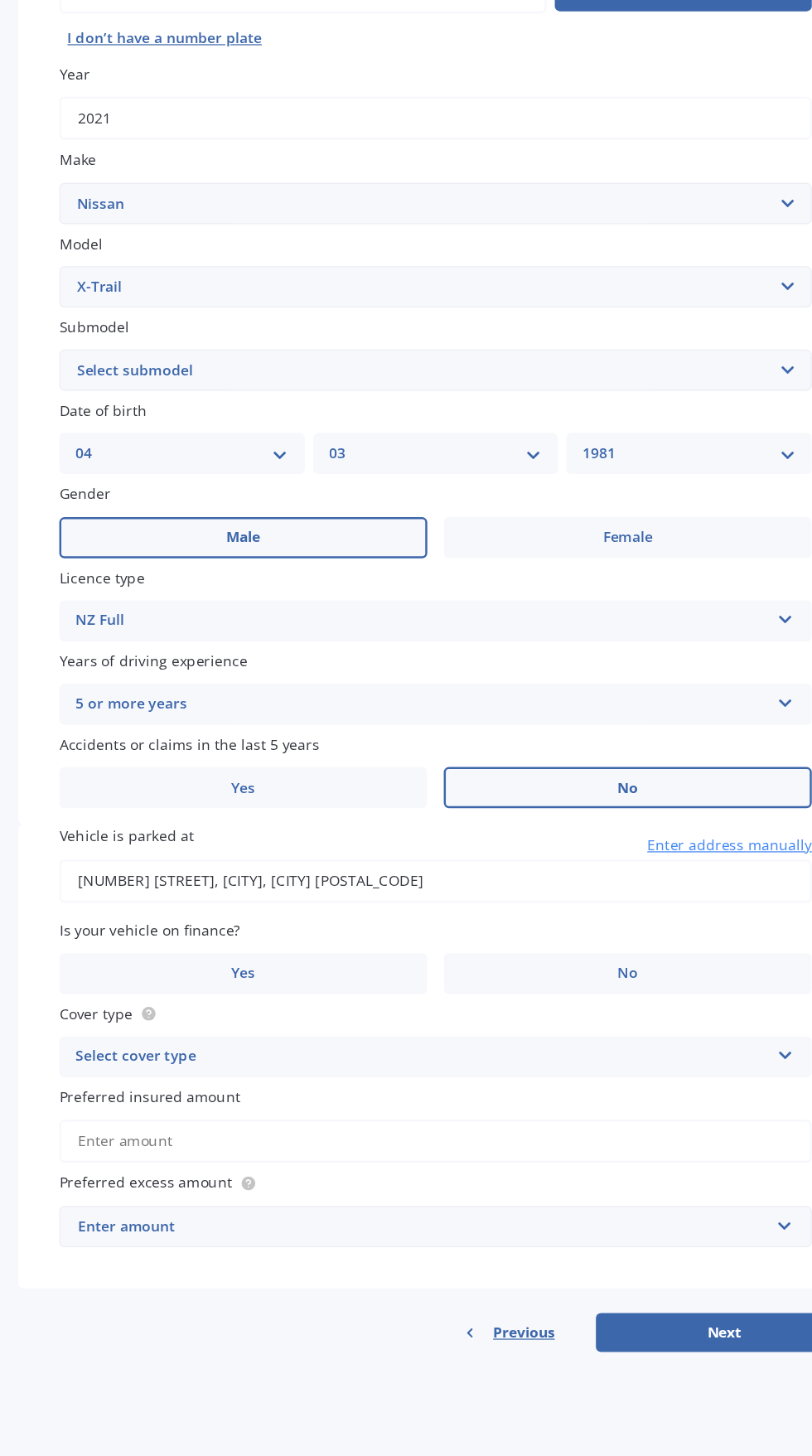 scroll, scrollTop: 0, scrollLeft: 0, axis: both 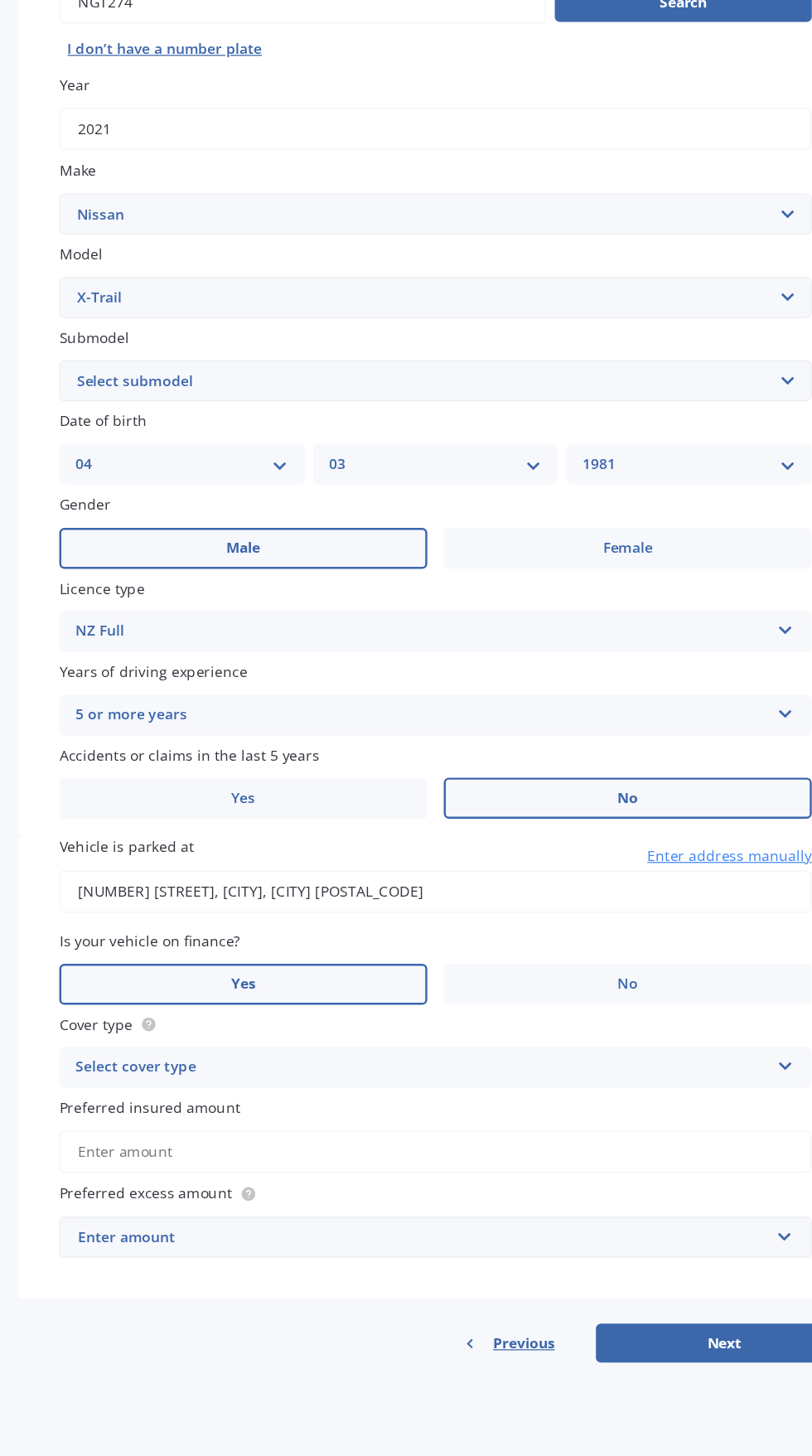 click on "Yes" at bounding box center [281, 1033] 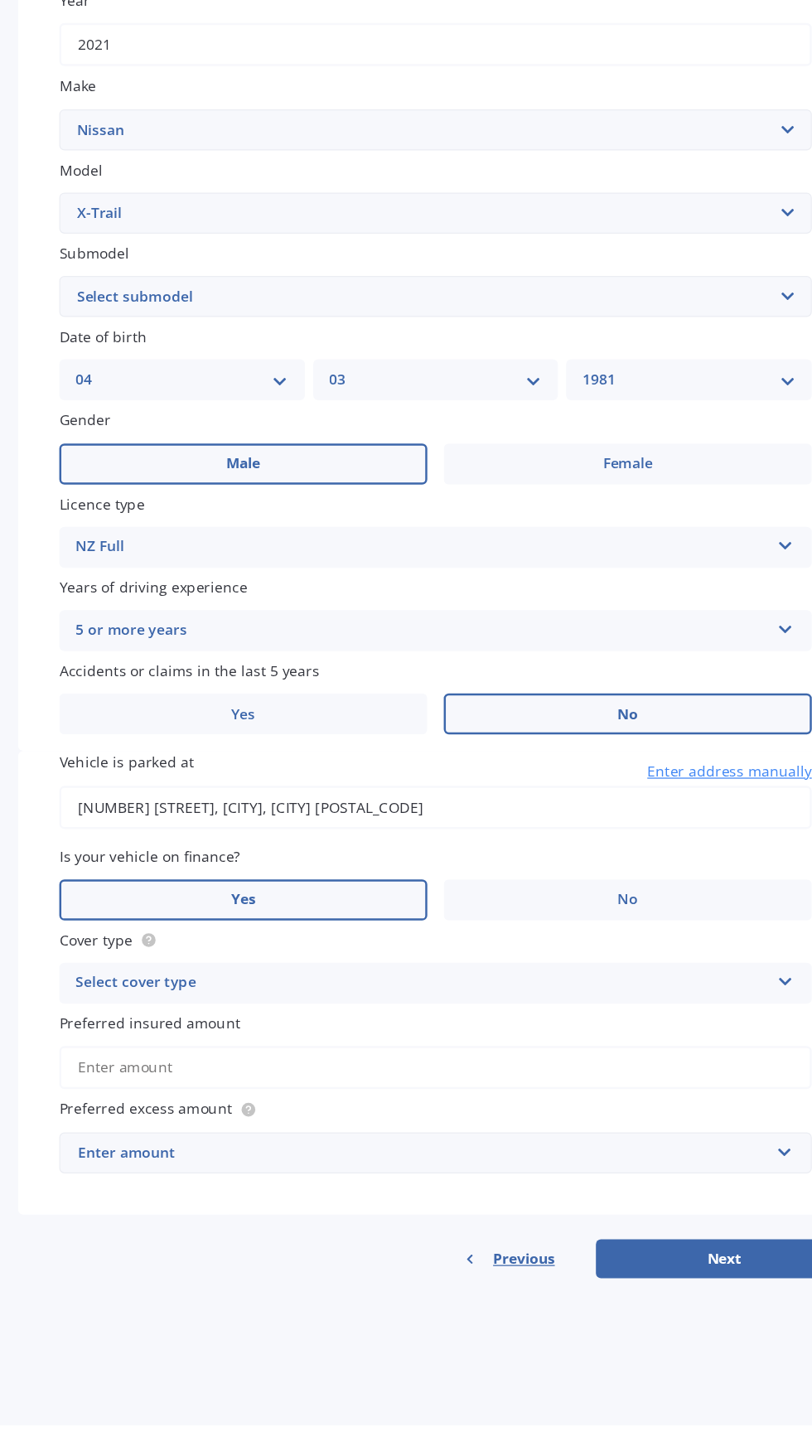 click on "Select cover type" at bounding box center [425, 1100] 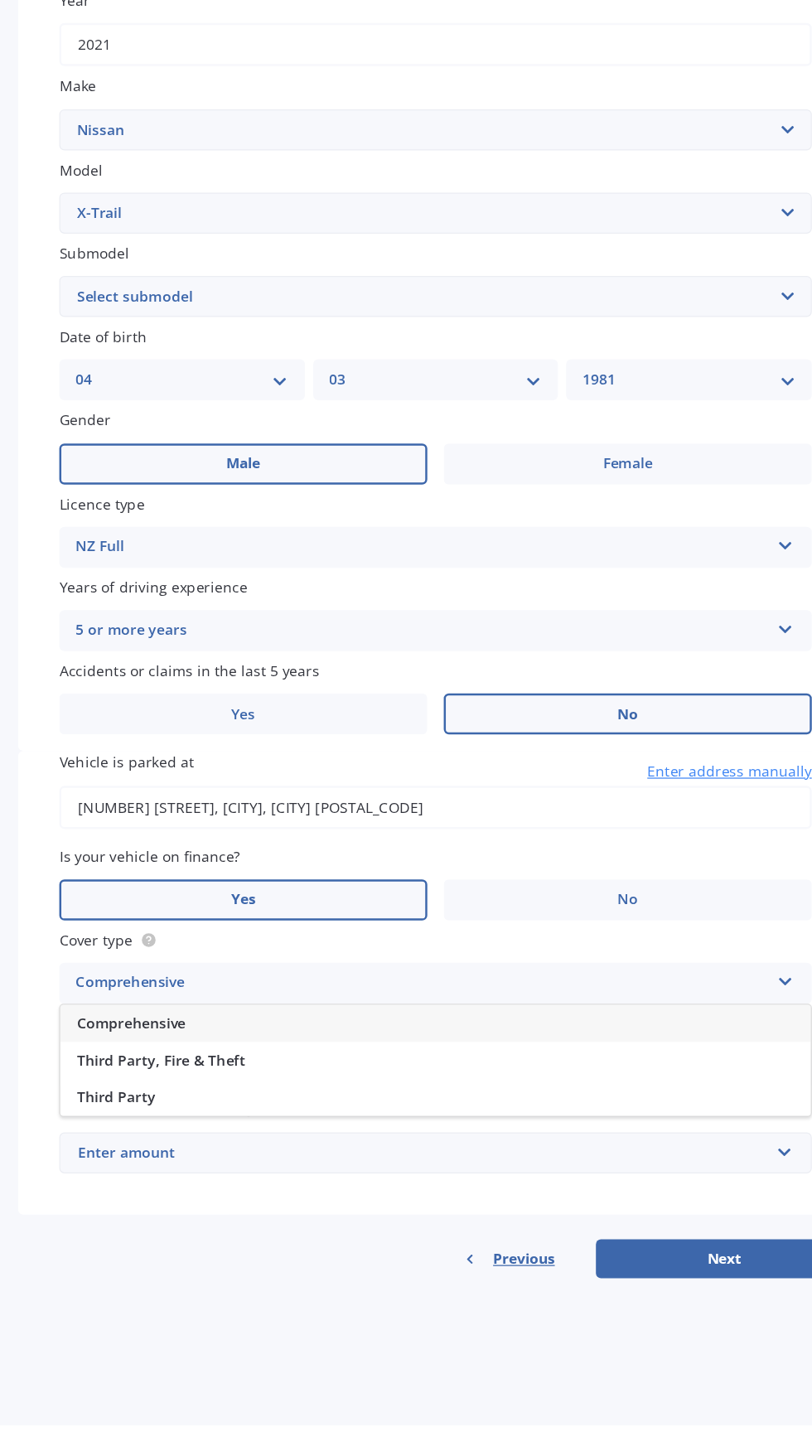 click on "Comprehensive" at bounding box center (436, 1132) 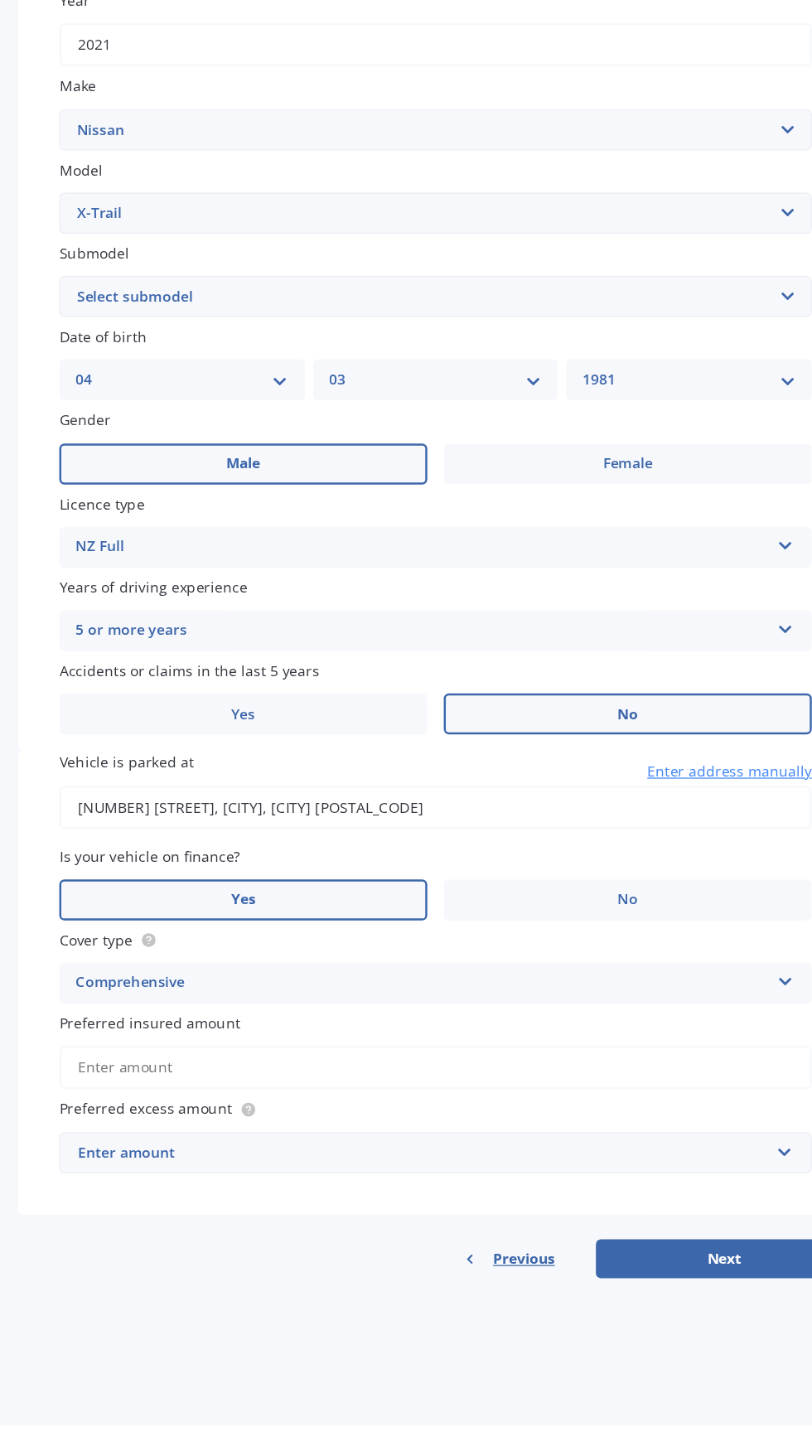 click on "Preferred insured amount" at bounding box center [436, 1168] 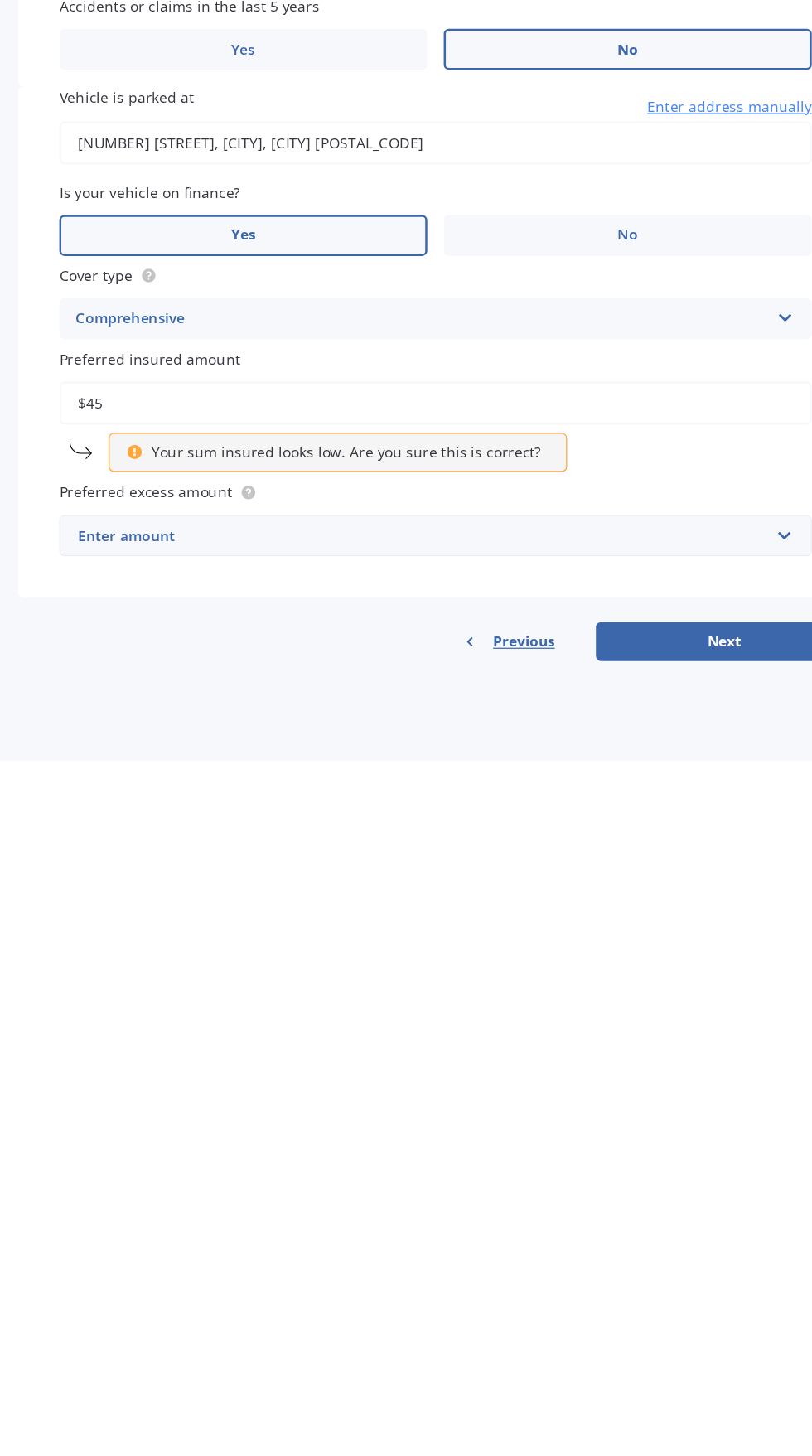 click on "Comprehensive" at bounding box center [425, 1100] 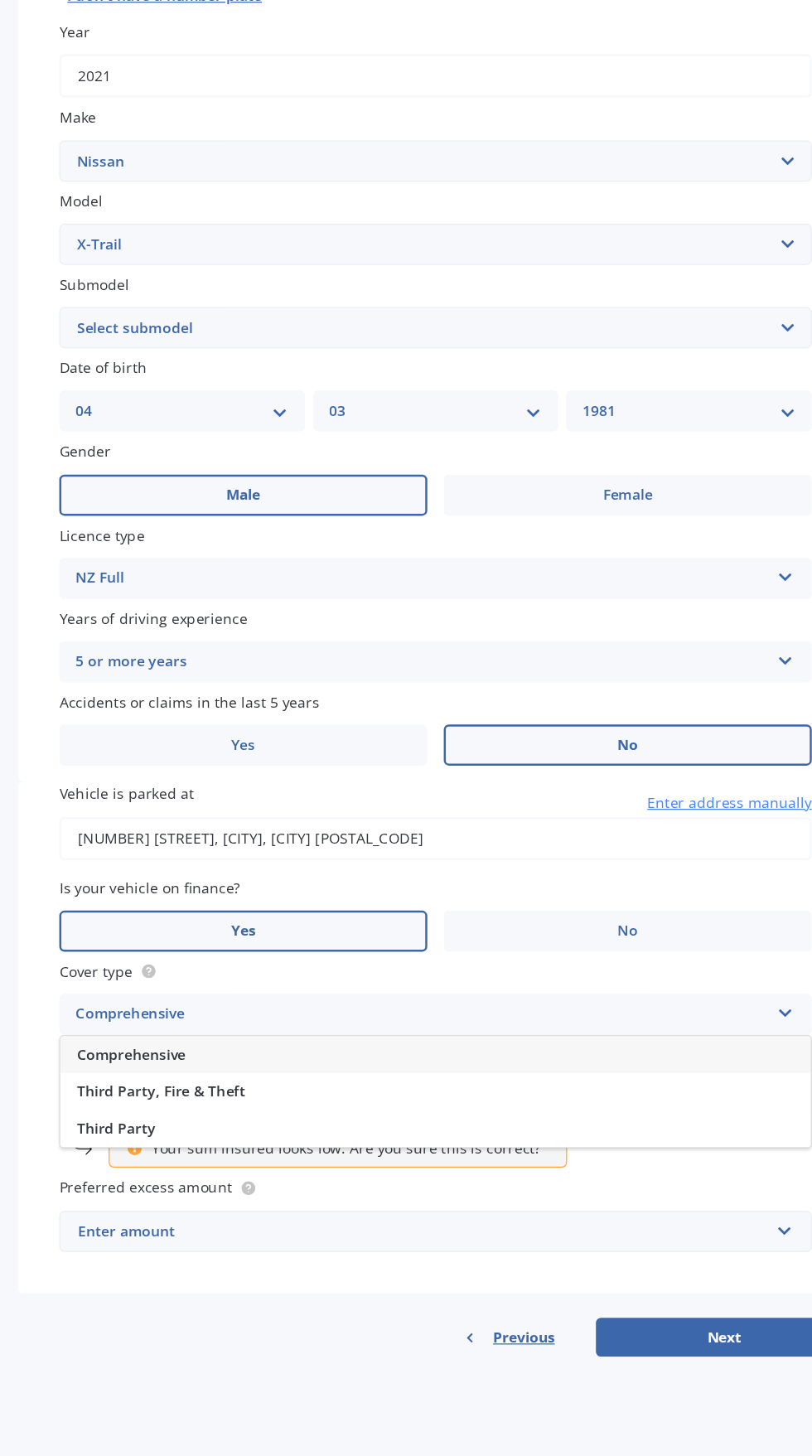 click on "Vehicle is parked at 17 Timmer Road, Flat Bush, Auckland 2019 Enter address manually Is your vehicle on finance? Yes No Cover type Comprehensive Comprehensive Third Party, Fire & Theft Third Party Preferred insured amount $45 Your sum insured looks low. Are you sure this is correct? Preferred excess amount Enter amount $100 $400 $500 $750 $1,000 $1,500 $2,000" at bounding box center [436, 1118] 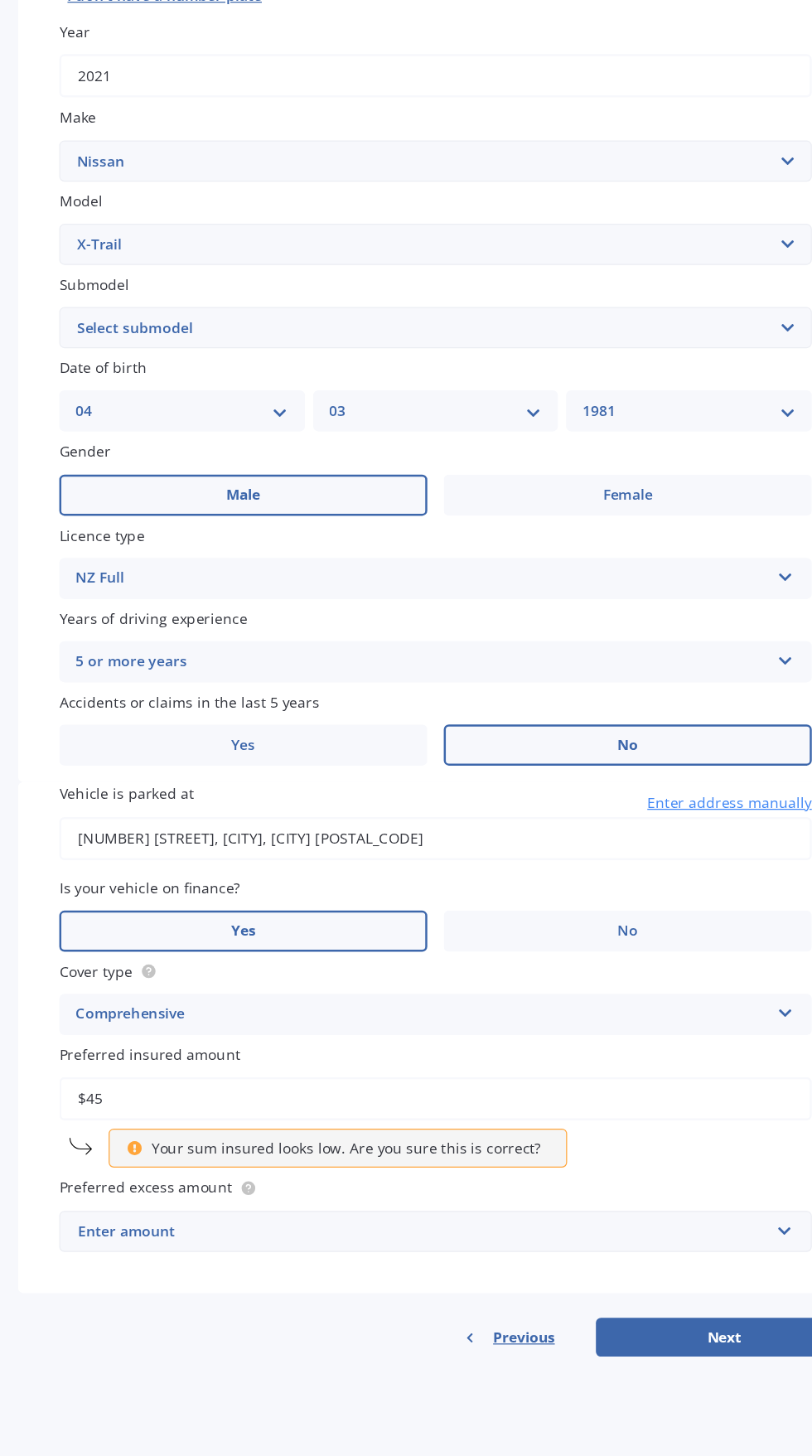click on "$45" at bounding box center (436, 1168) 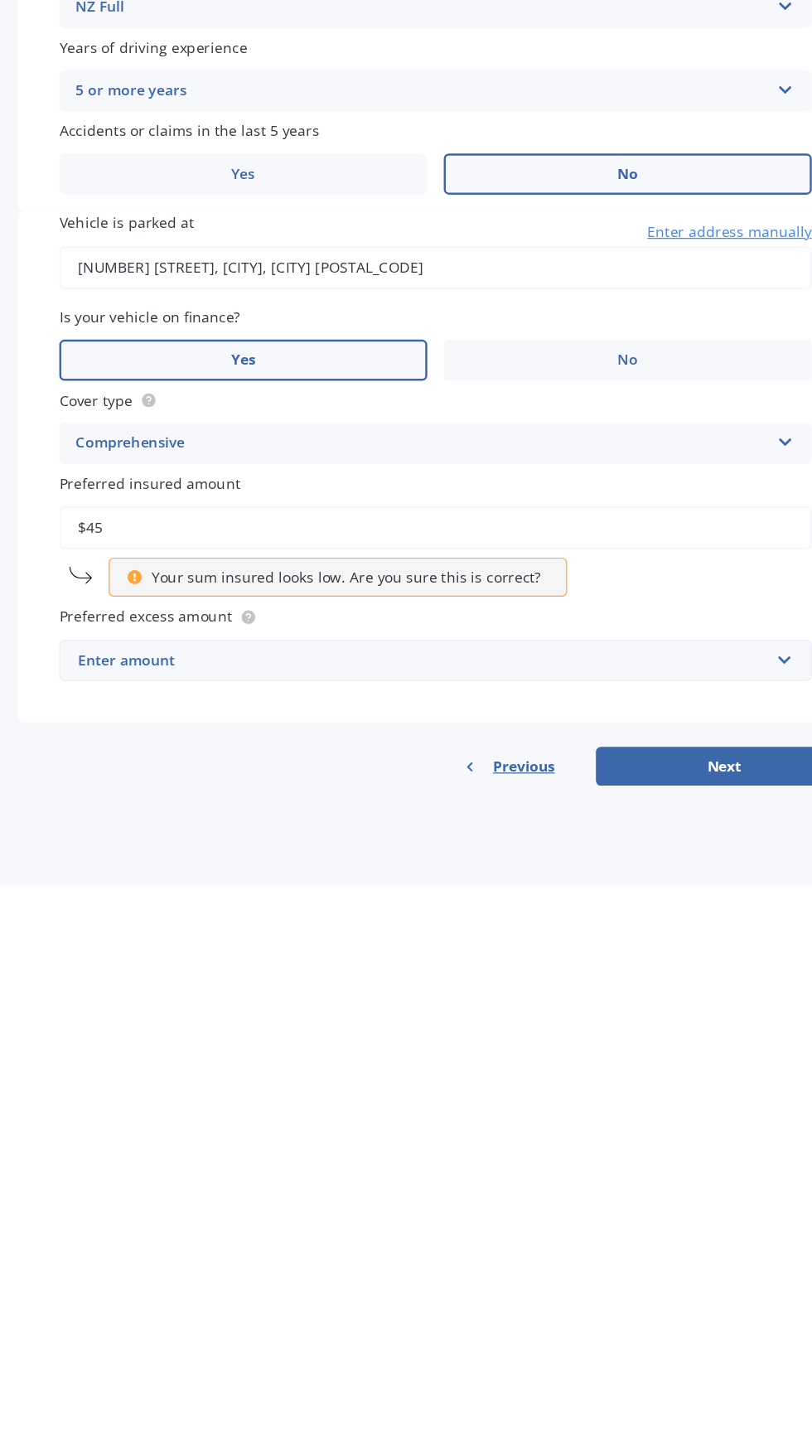 scroll, scrollTop: 28, scrollLeft: 0, axis: vertical 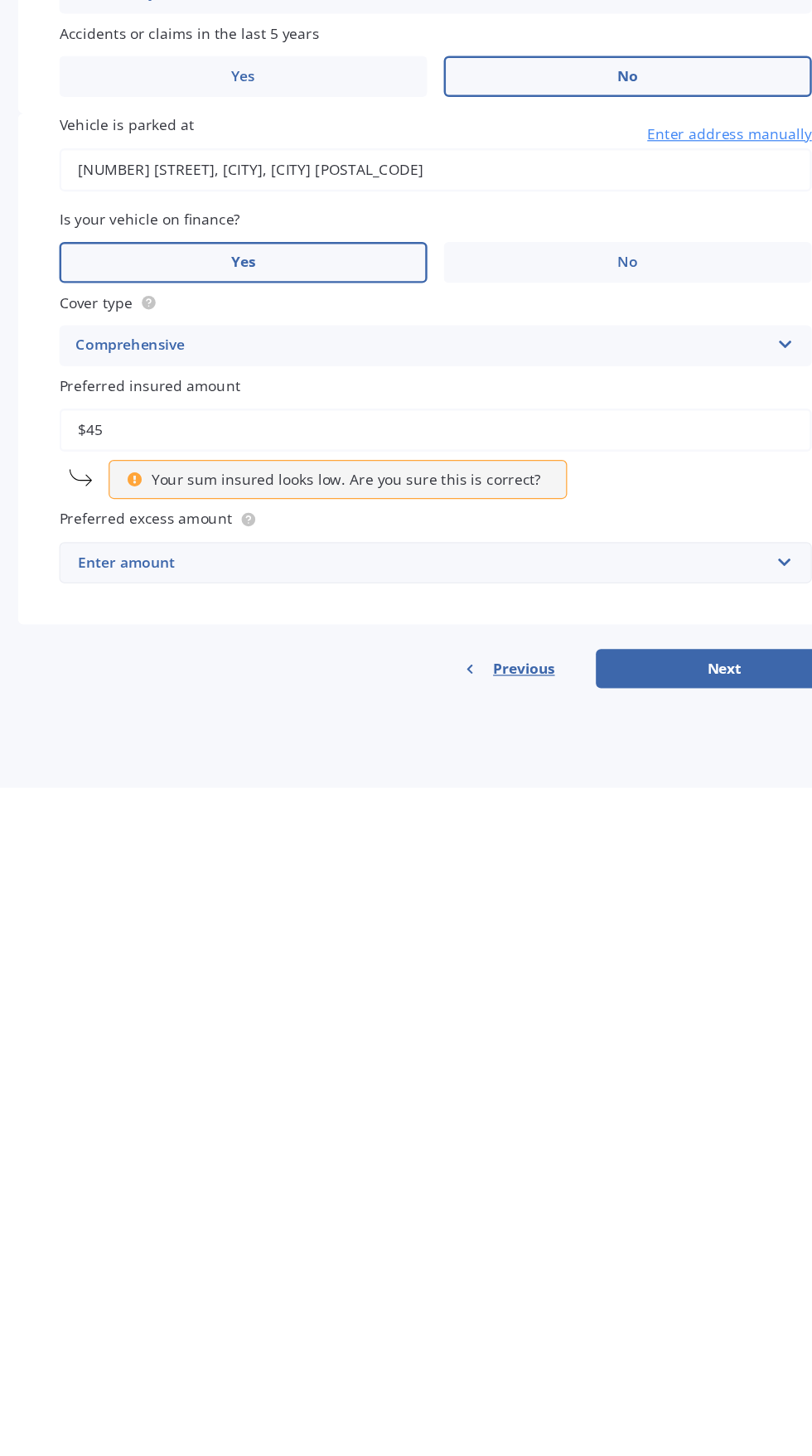 type on "$4" 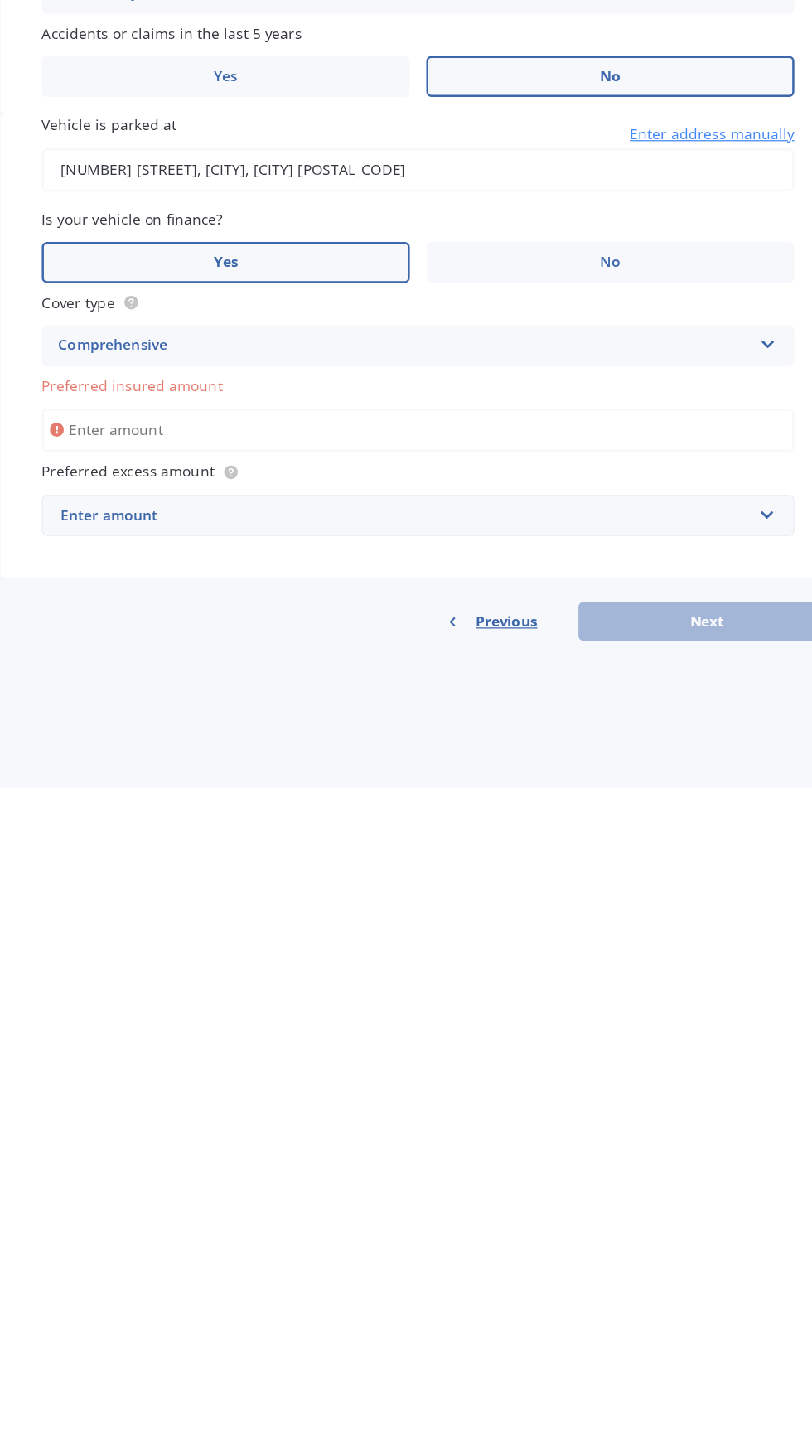 click on "Enter amount" at bounding box center [426, 1236] 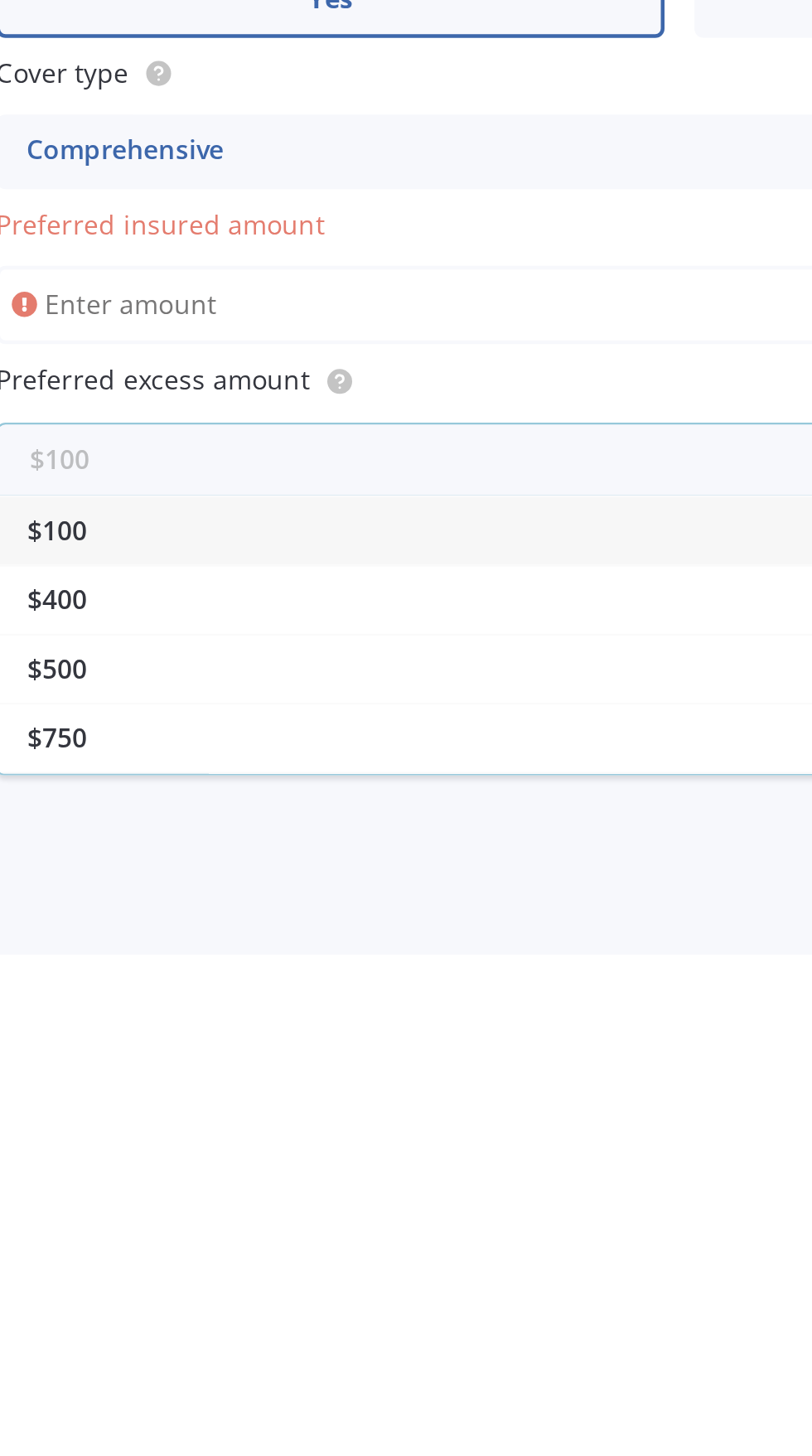 scroll, scrollTop: 28, scrollLeft: 0, axis: vertical 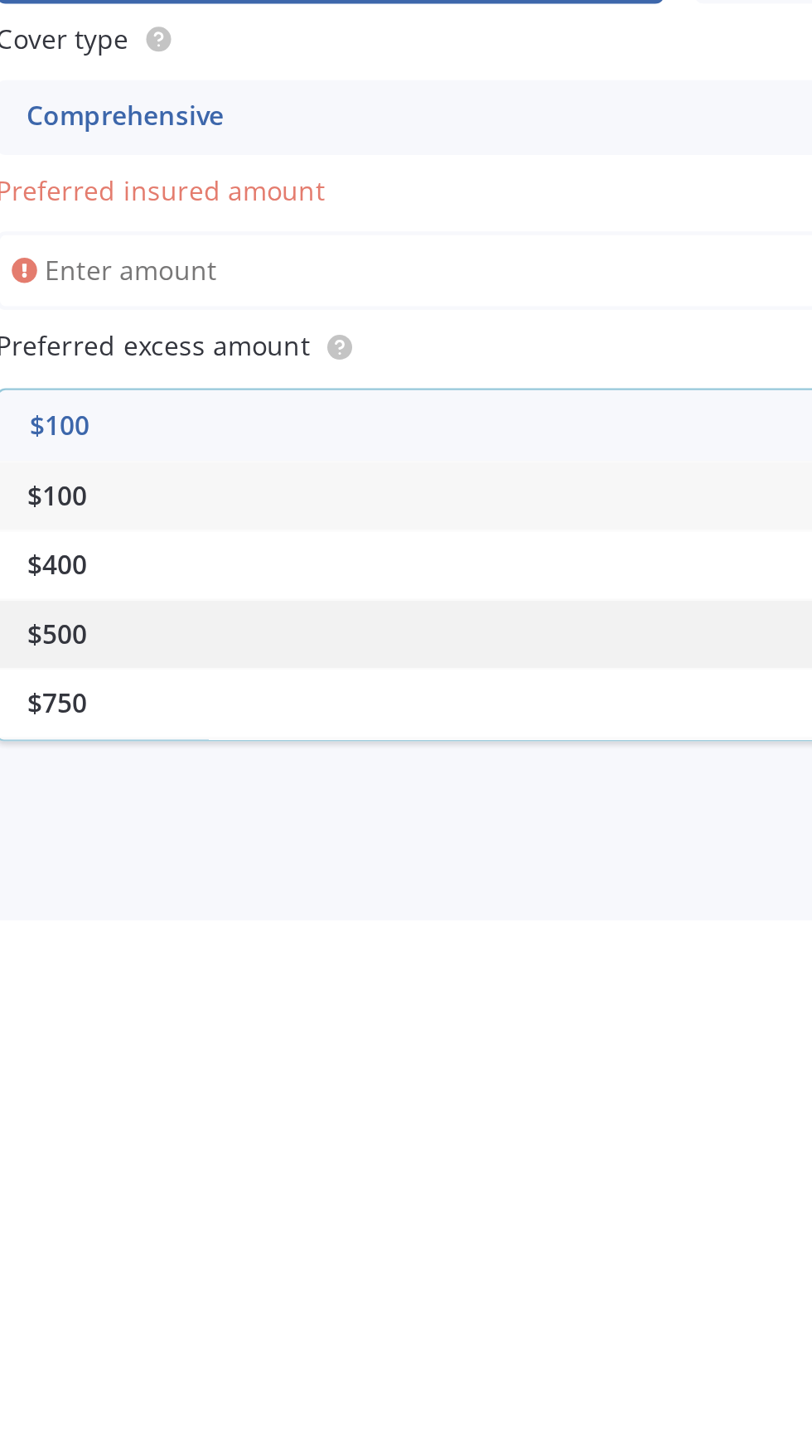 click on "$500" at bounding box center (436, 1328) 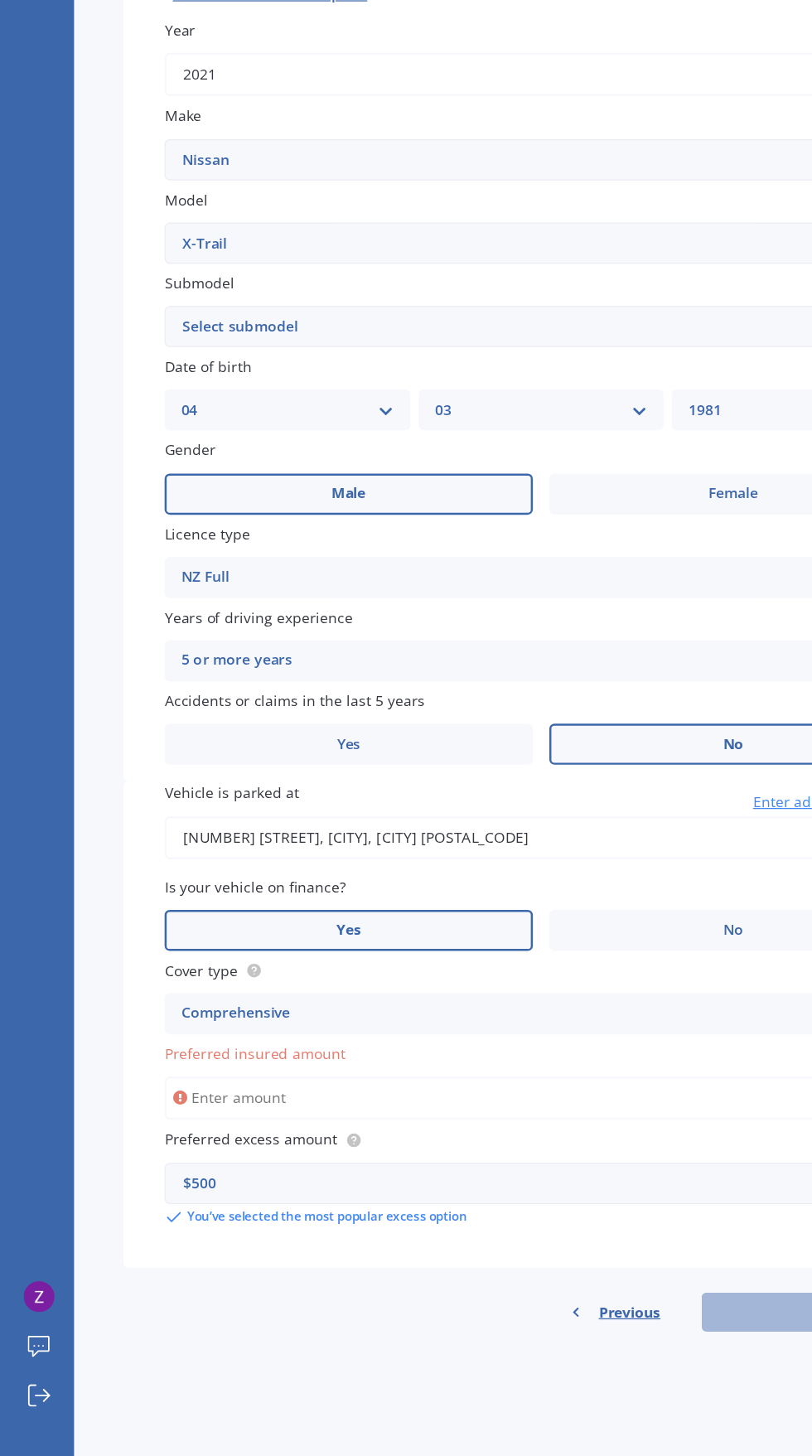 scroll, scrollTop: 115, scrollLeft: 0, axis: vertical 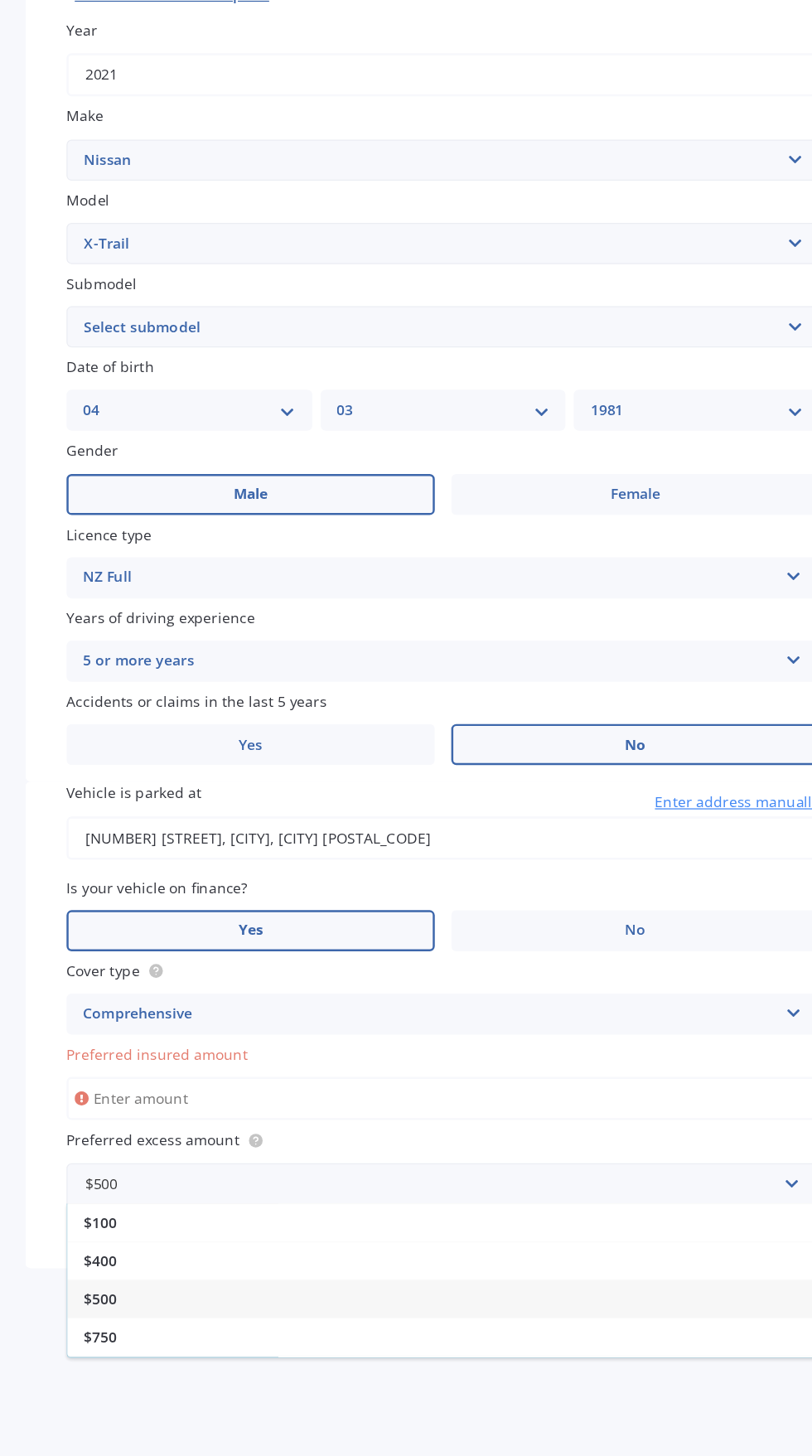 click on "Preferred insured amount" at bounding box center [433, 1131] 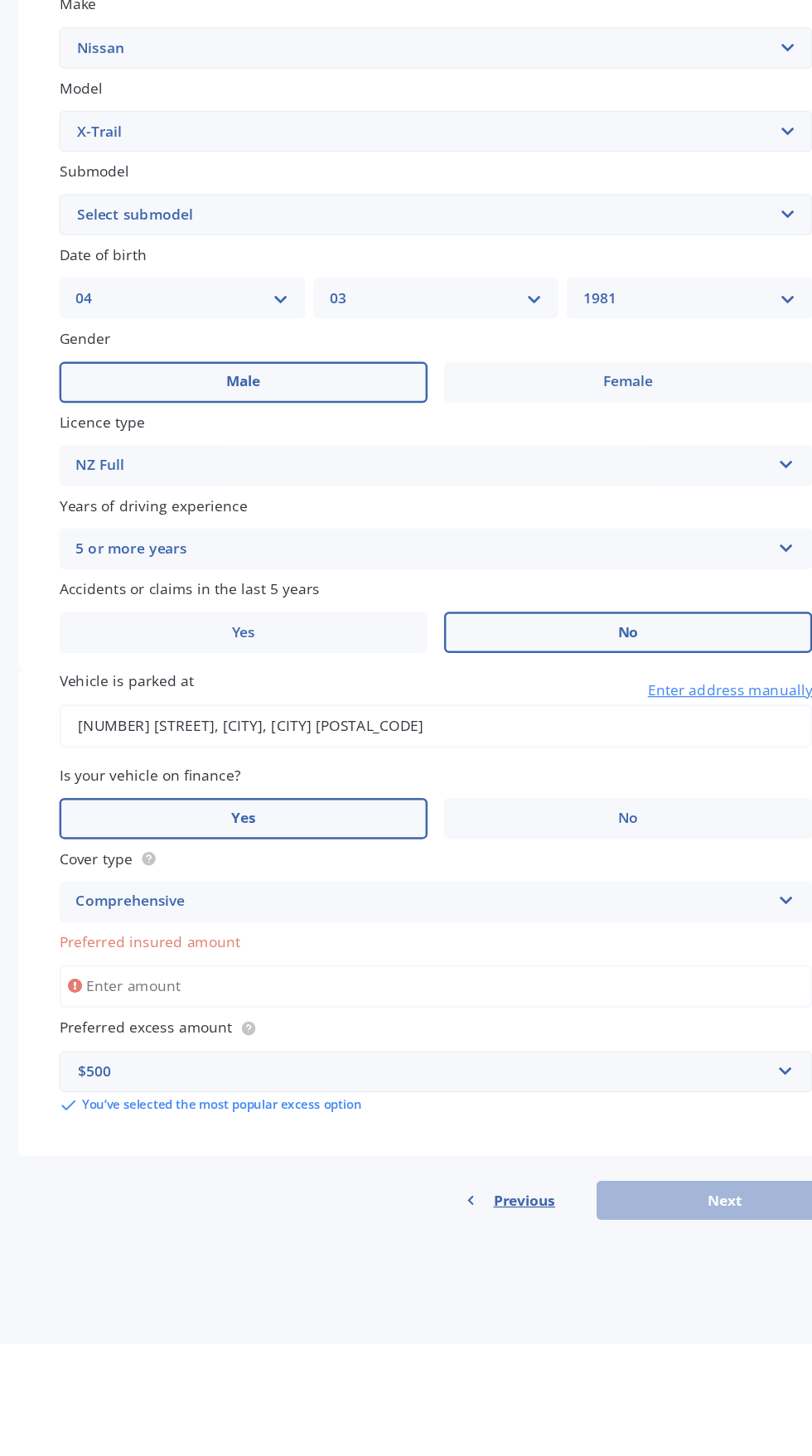scroll, scrollTop: 115, scrollLeft: 0, axis: vertical 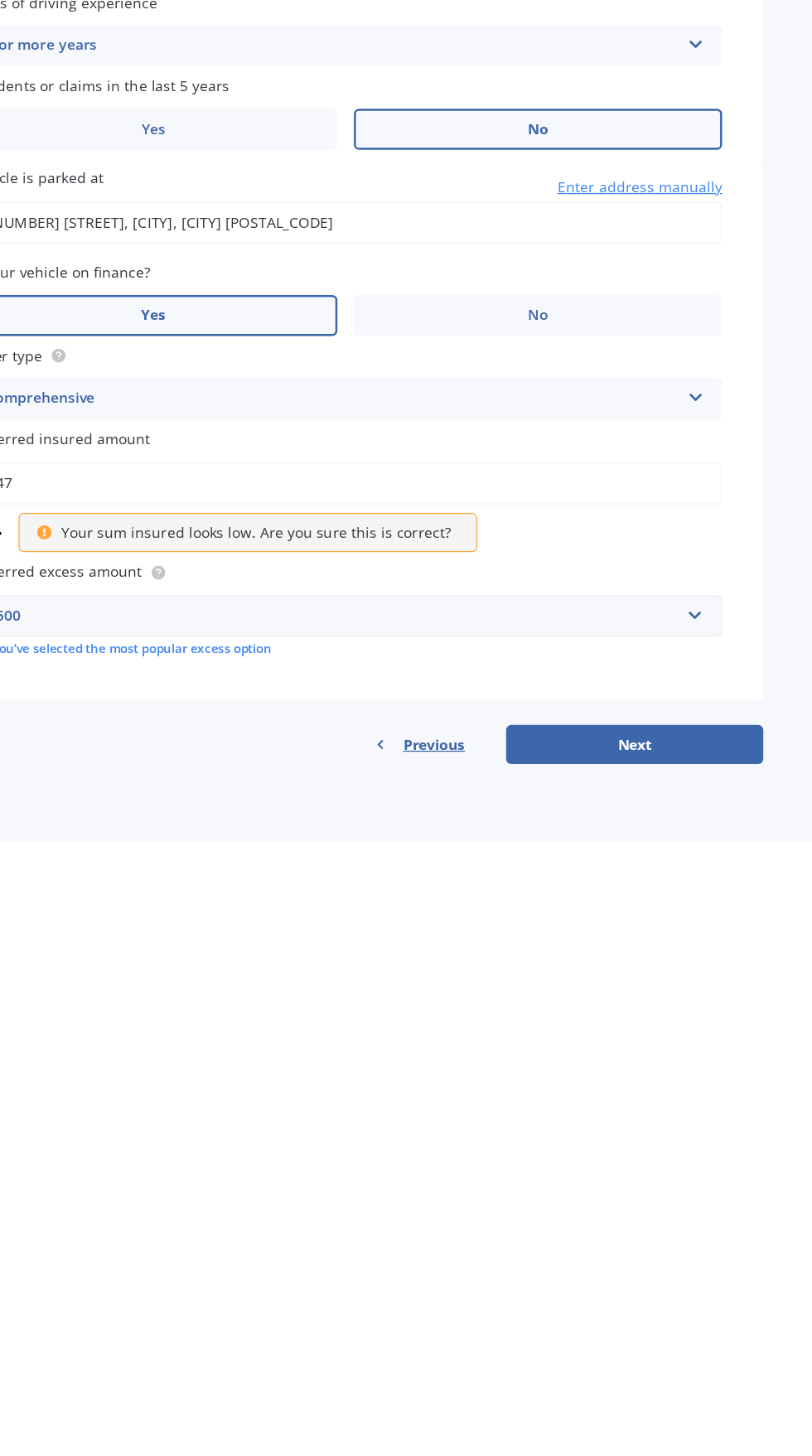 type on "$47" 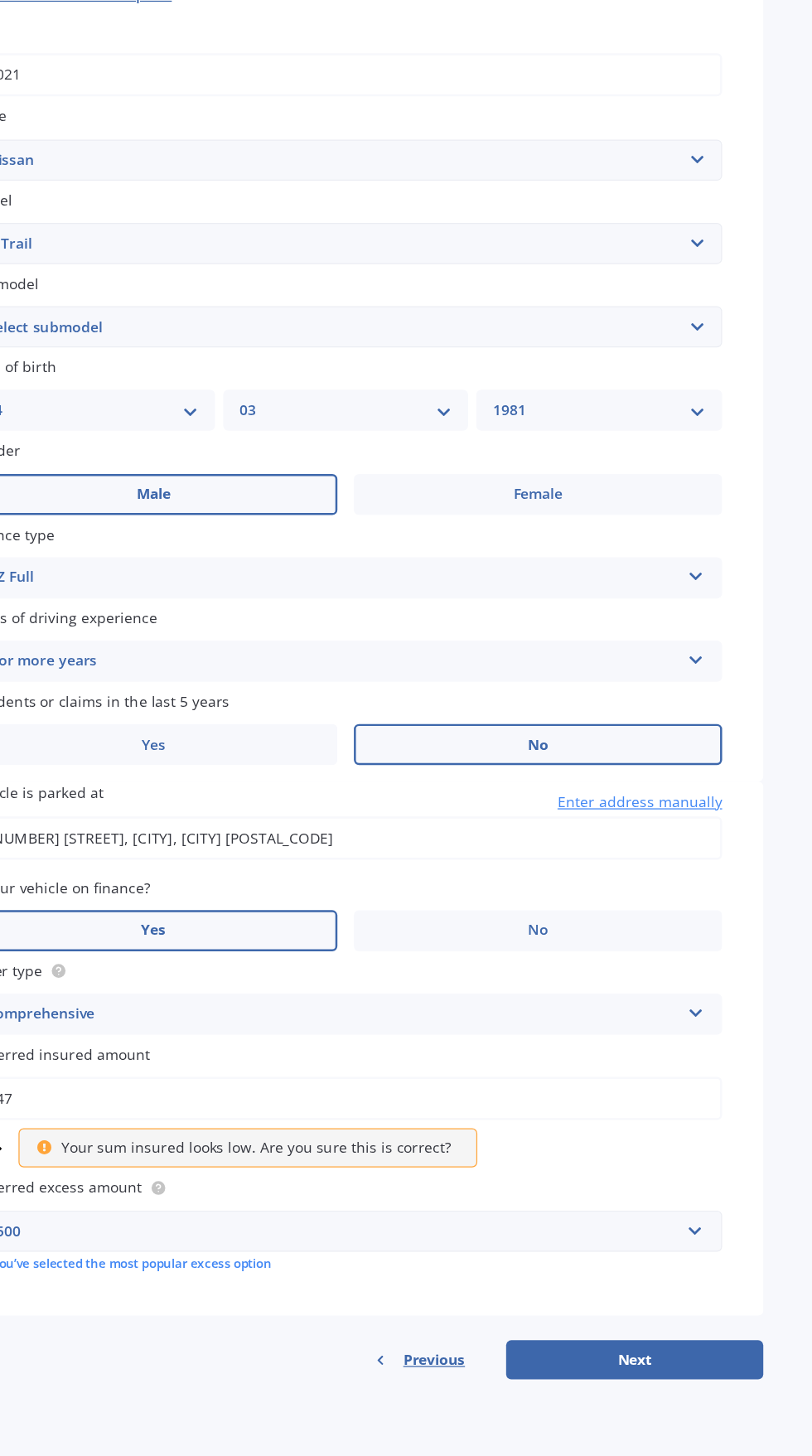 scroll, scrollTop: 126, scrollLeft: 0, axis: vertical 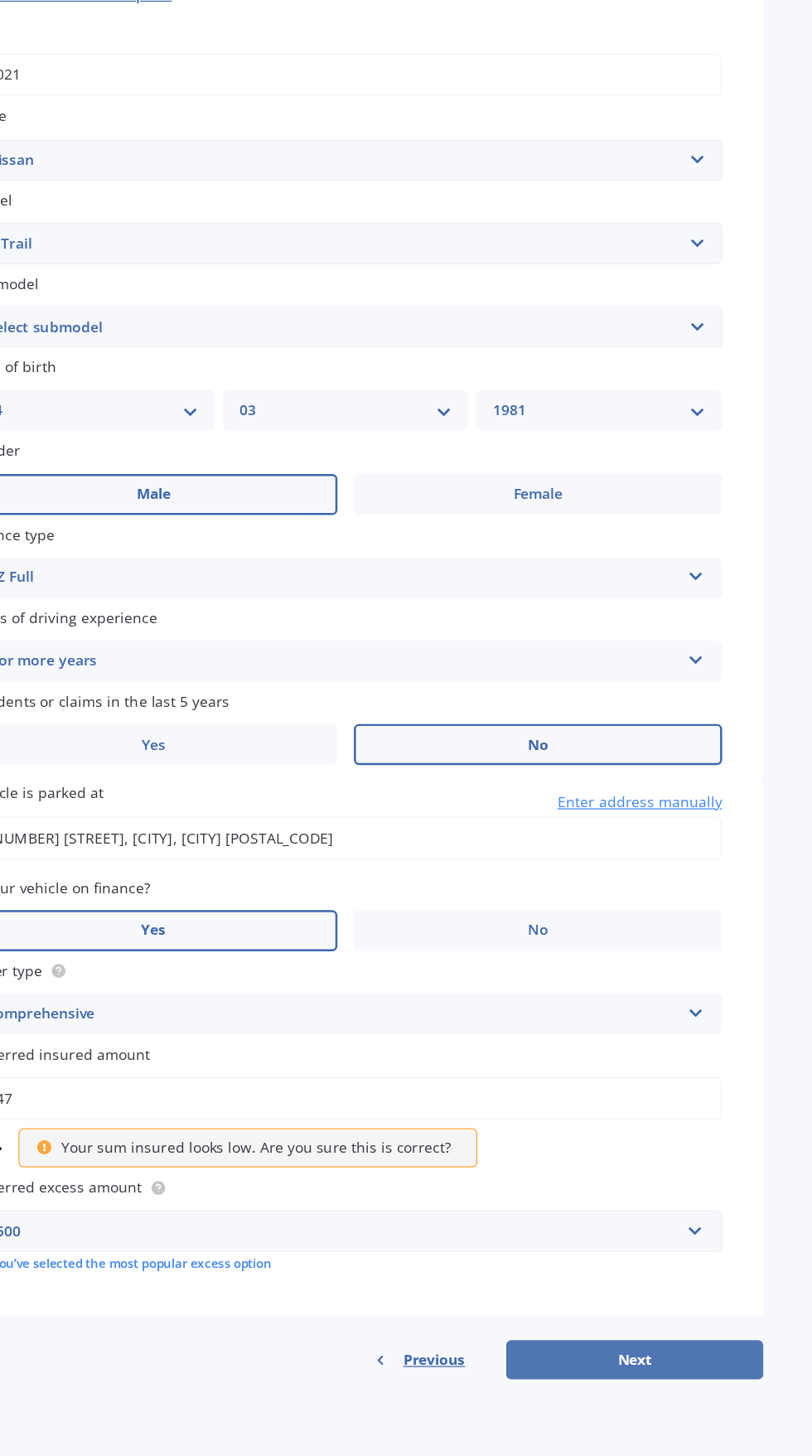 click on "Next" at bounding box center (669, 1378) 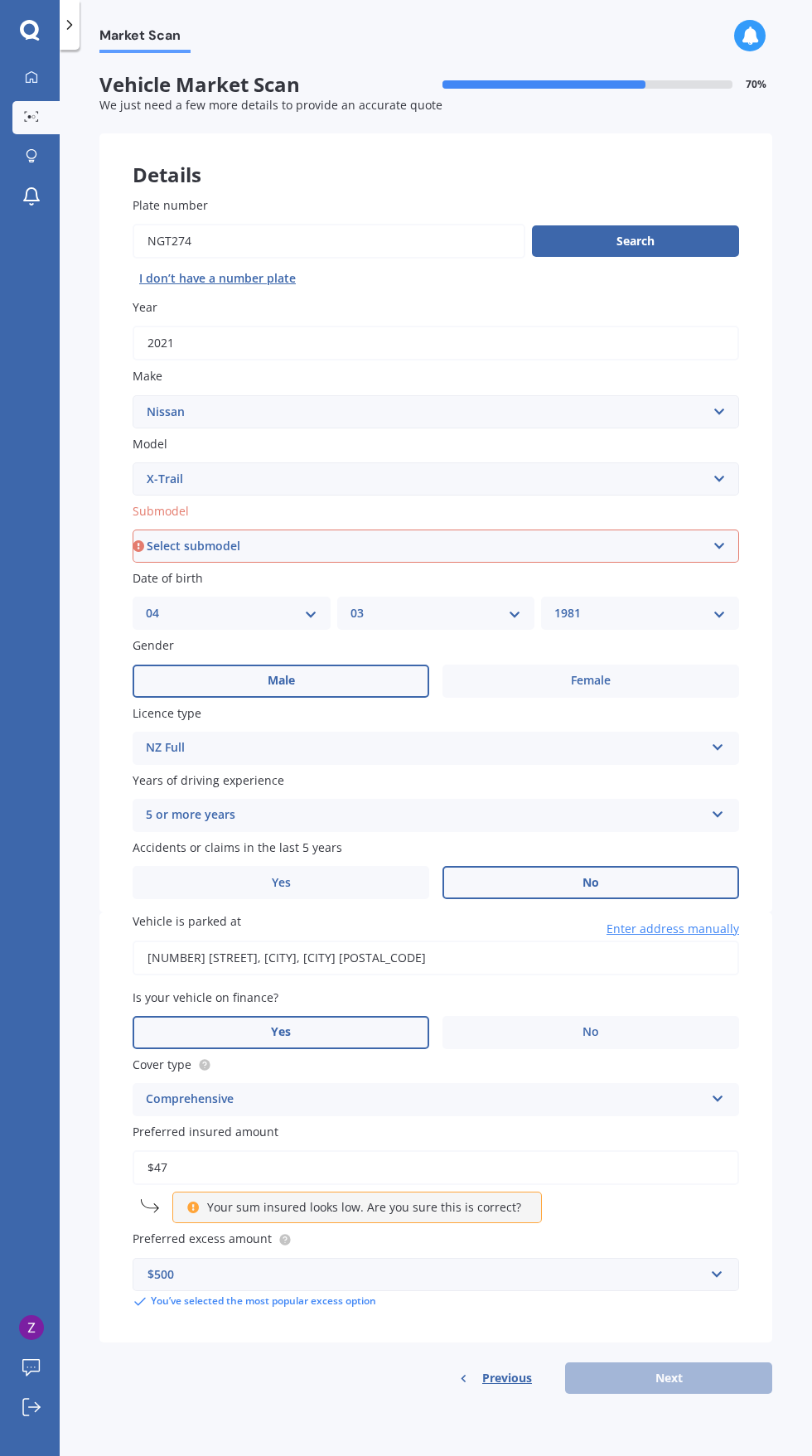 scroll, scrollTop: 120, scrollLeft: 0, axis: vertical 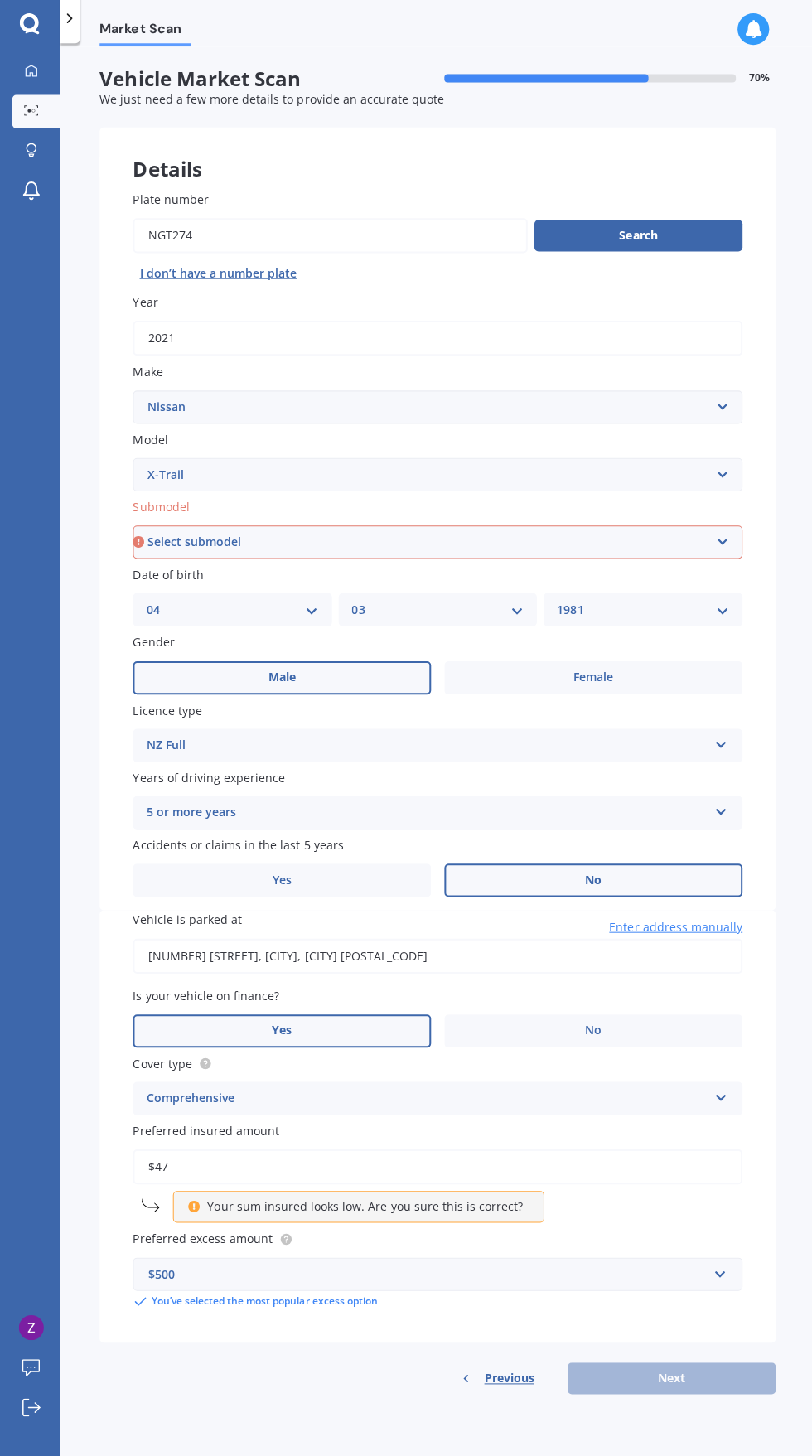 click on "Select submodel (All Other) 2000cc Hybrid 2WD non-turbo 4WD 20X Petrol ST ST 4WD Petrol 5 seater ST-L ST-L 2.5P/6CVT/SW/5D ST-LE-Power 1.5PEH Station Wagon Station Wagon 2.0 Diesel TS AT Station Wagon 4WD diesel turbo Station Wagon 4WD petrol Station Wagon Petrol Ti TI 4WD TI-L2.5P4WD/CVT TI_L_E_POWER 1.5PEH TL TS" at bounding box center [436, 546] 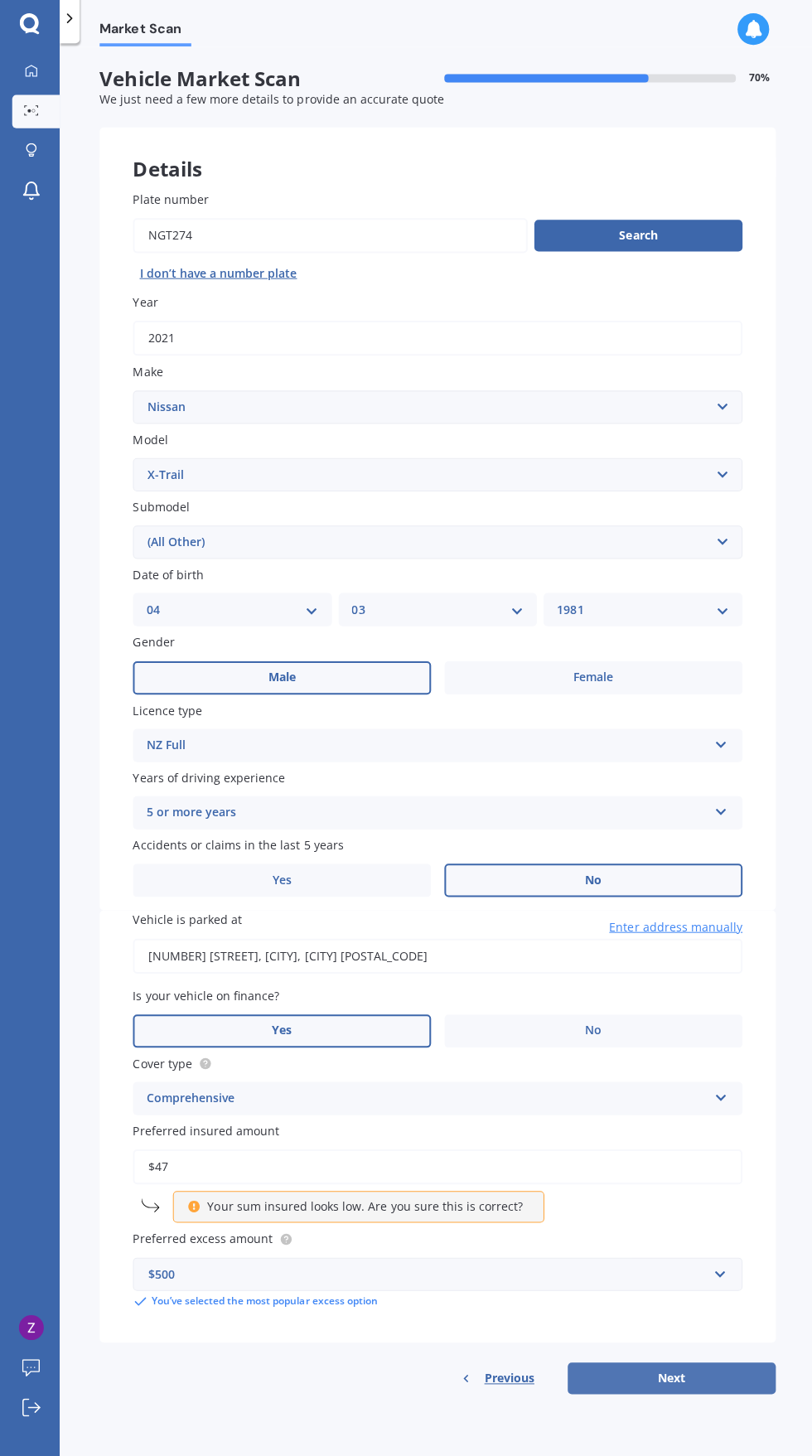 click on "Next" at bounding box center [669, 1378] 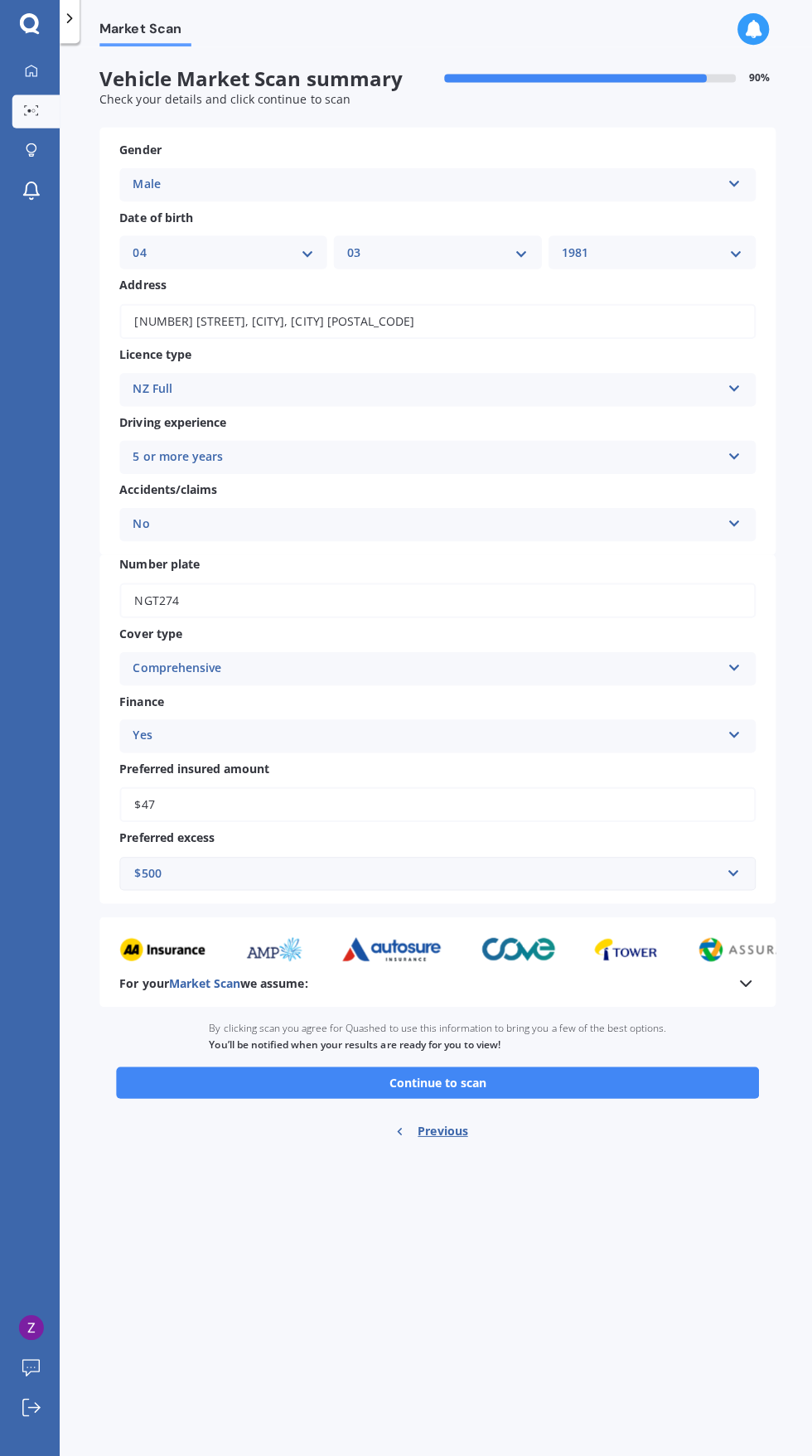 click on "You’ll be notified when your results are ready for you to view!" at bounding box center [354, 1046] 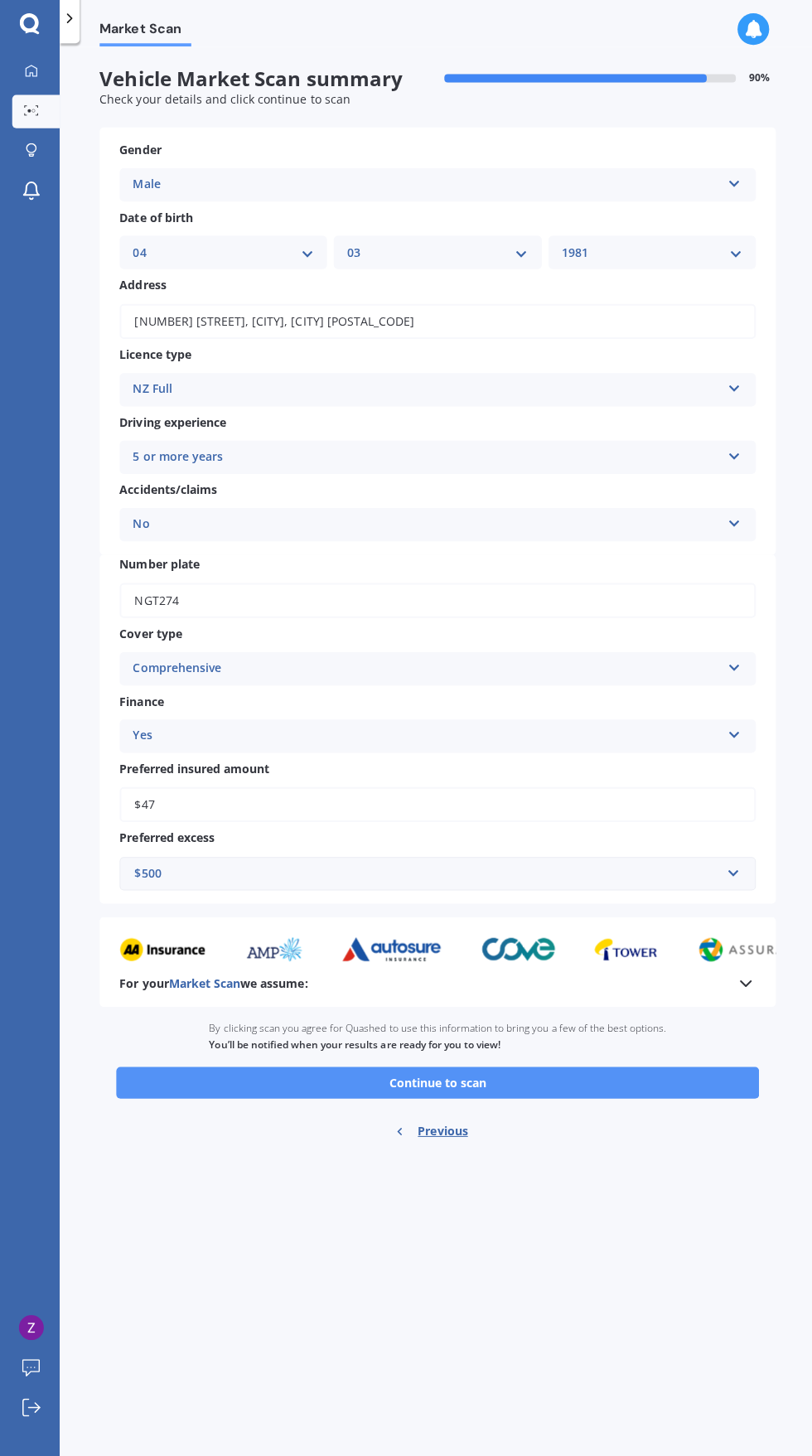 click on "Continue to scan" at bounding box center (436, 1084) 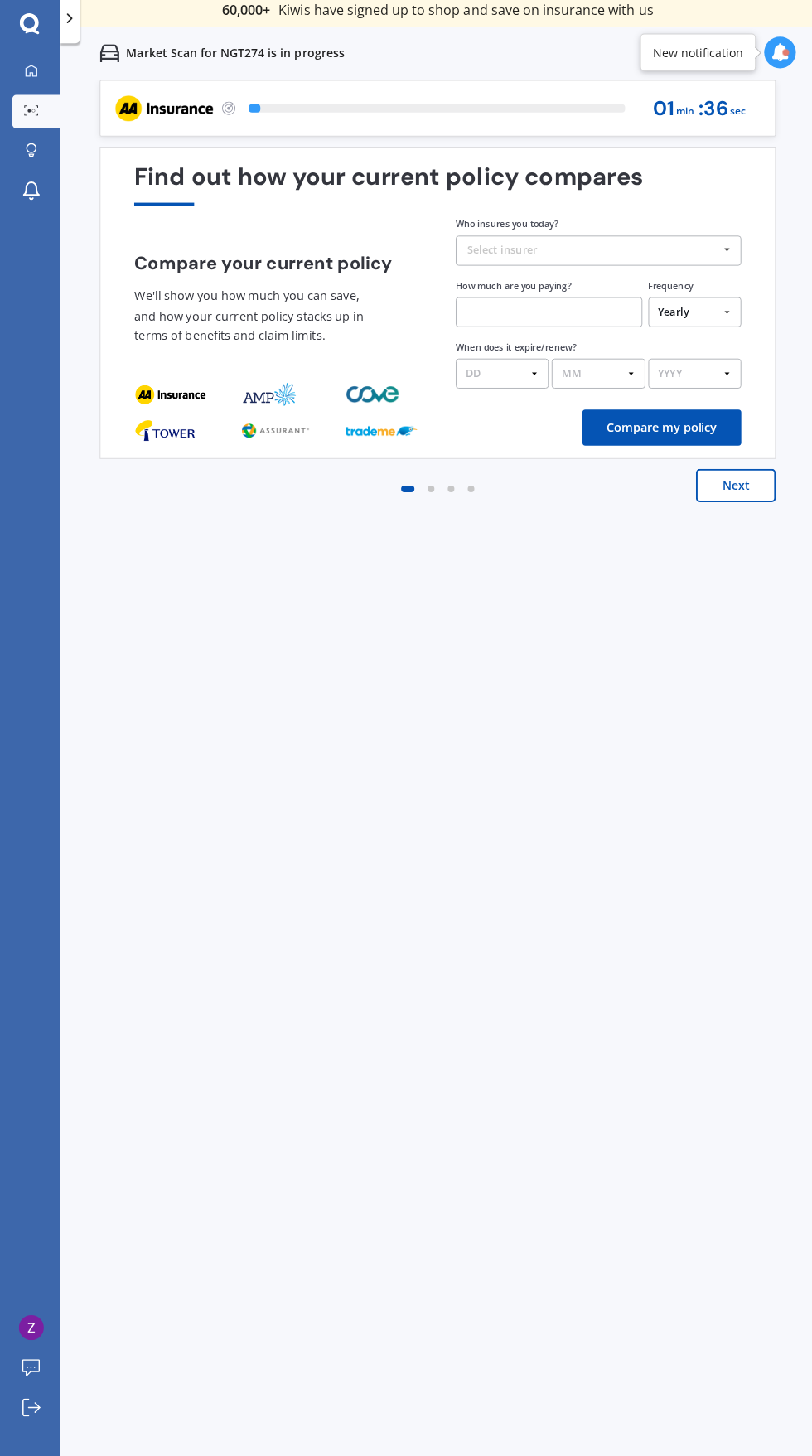 scroll, scrollTop: 0, scrollLeft: 0, axis: both 